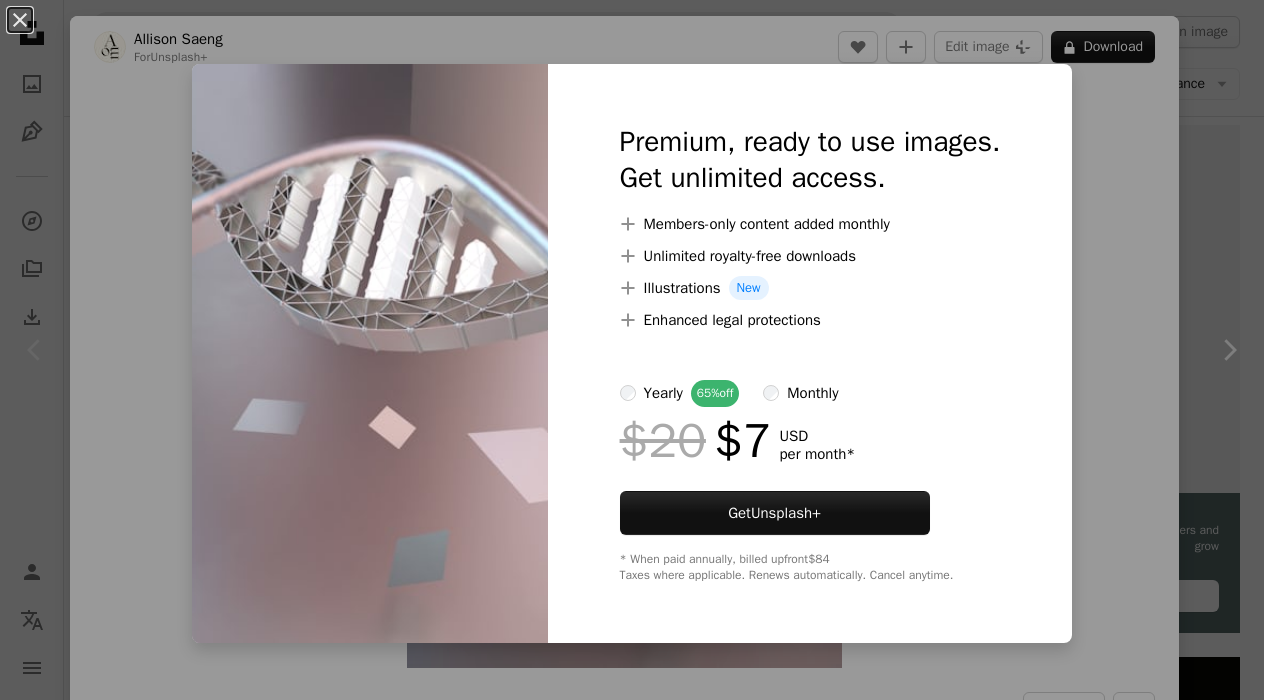 scroll, scrollTop: 0, scrollLeft: 0, axis: both 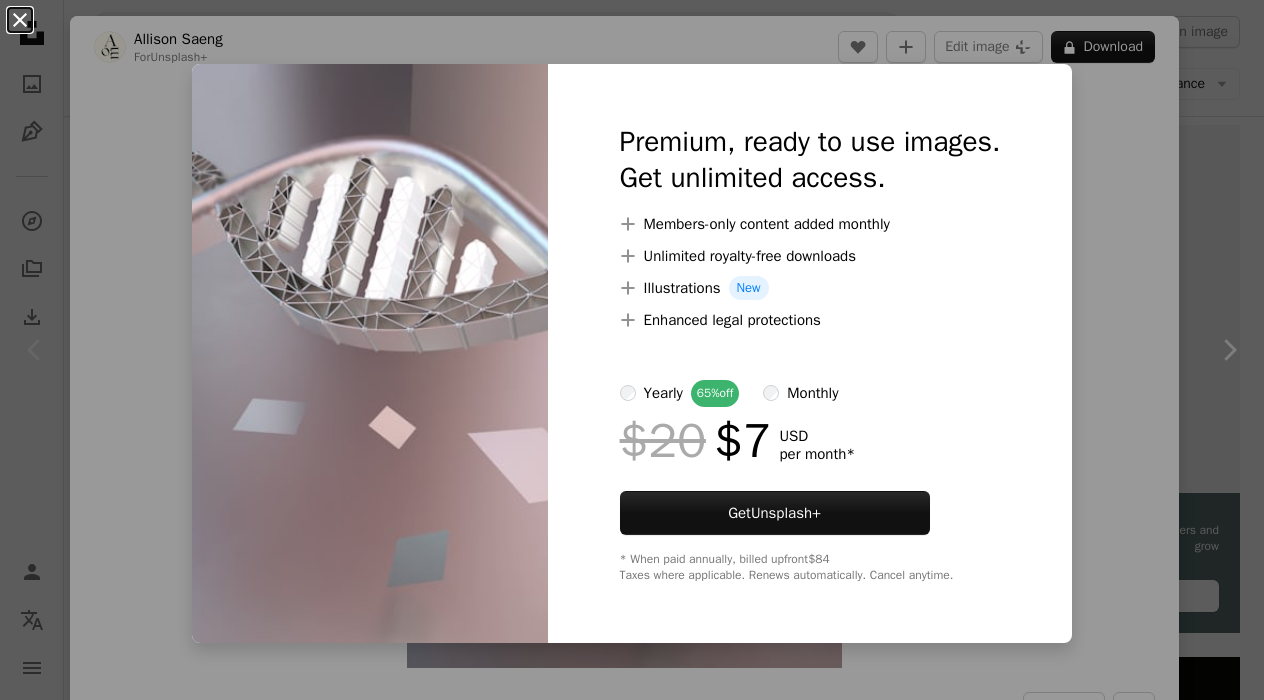 click on "An X shape" at bounding box center [20, 20] 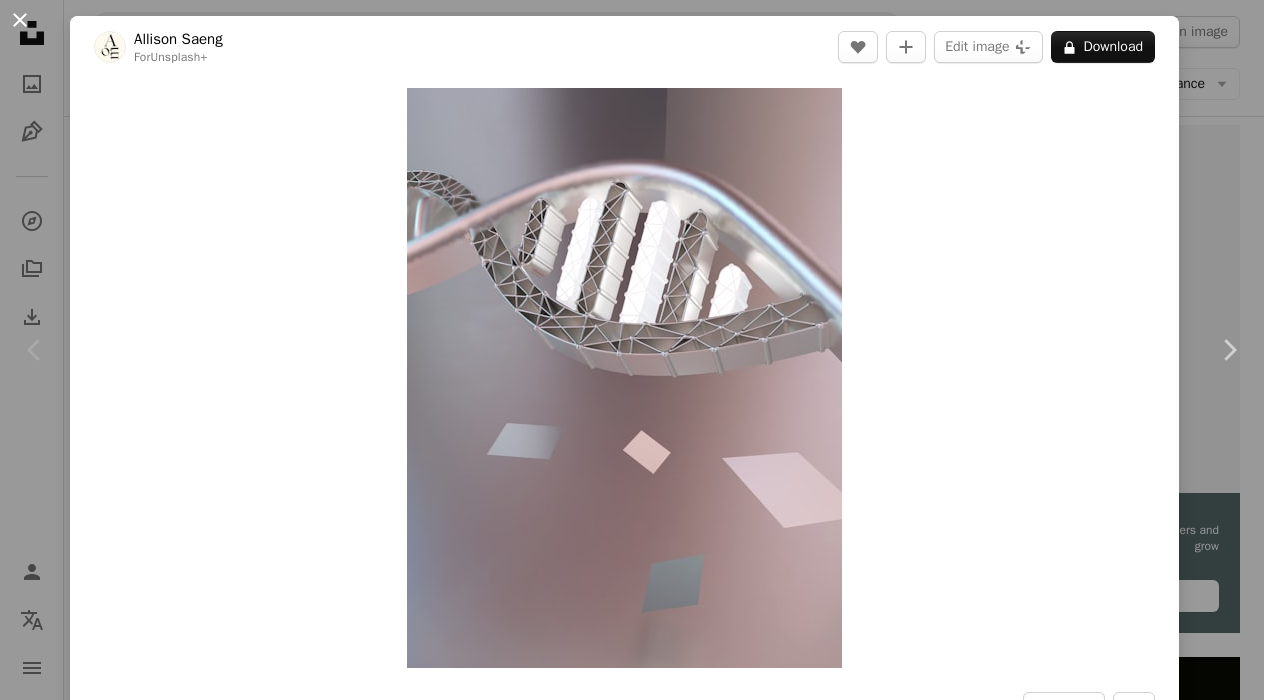 click on "An X shape" at bounding box center [20, 20] 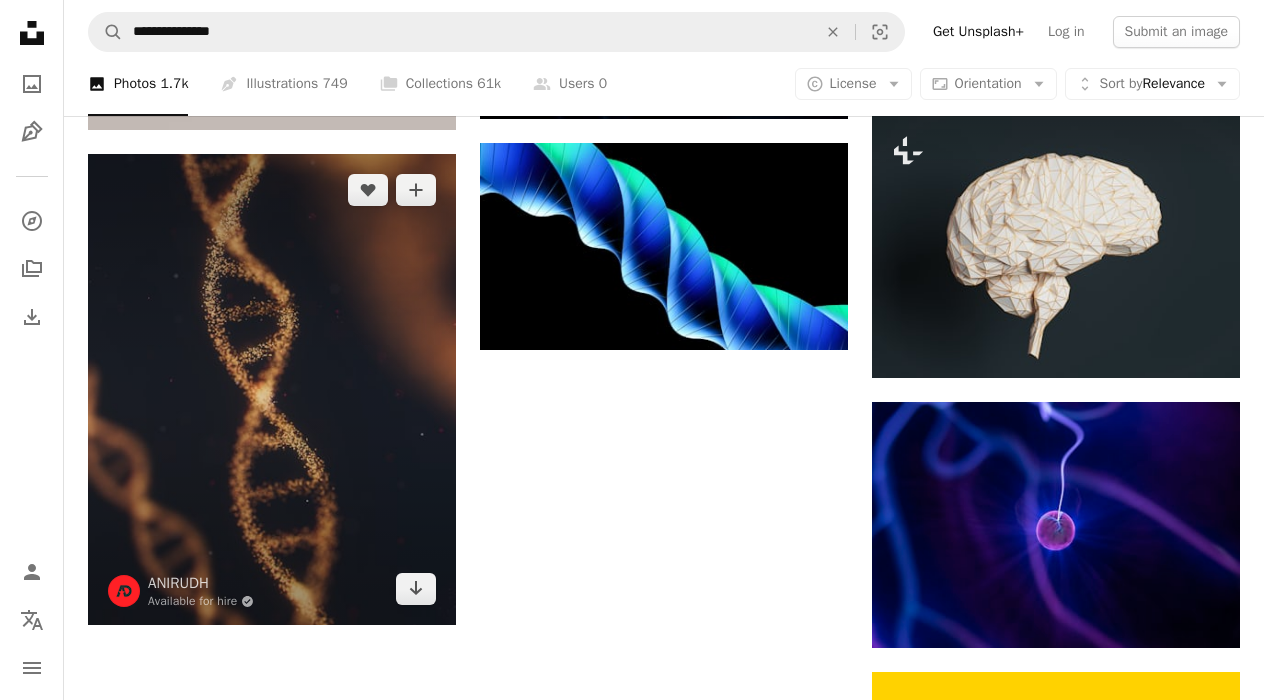 scroll, scrollTop: 2229, scrollLeft: 0, axis: vertical 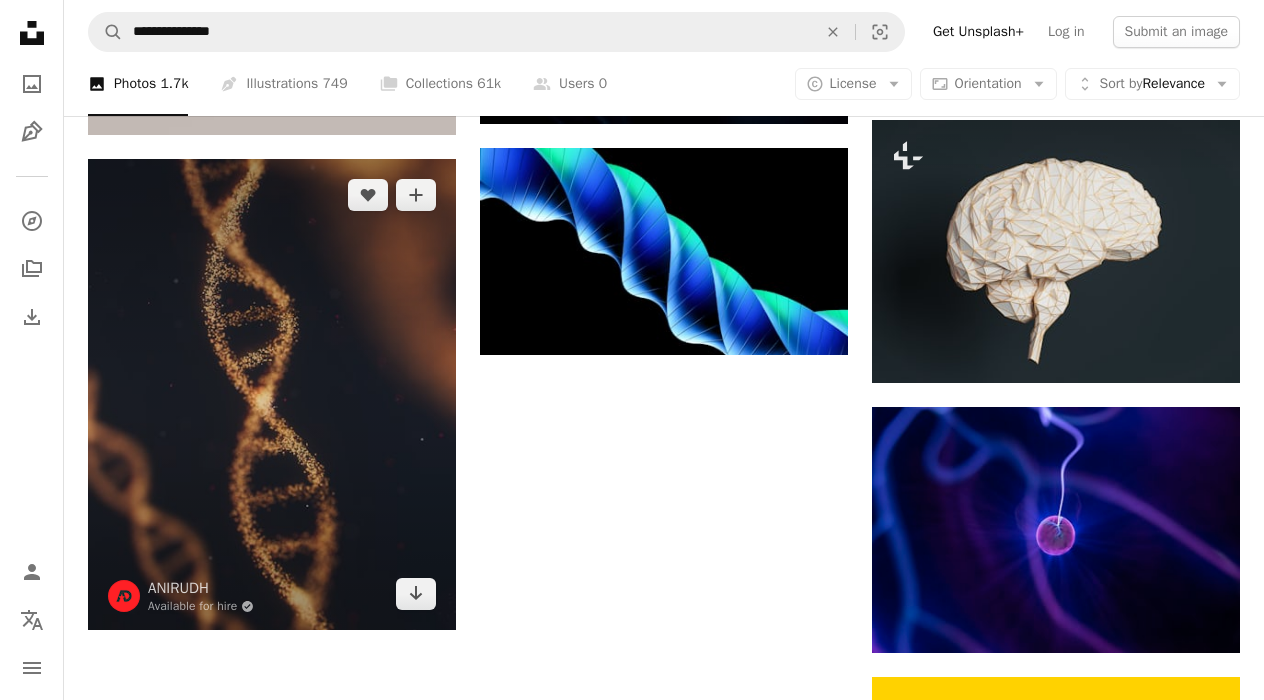 click at bounding box center (272, 395) 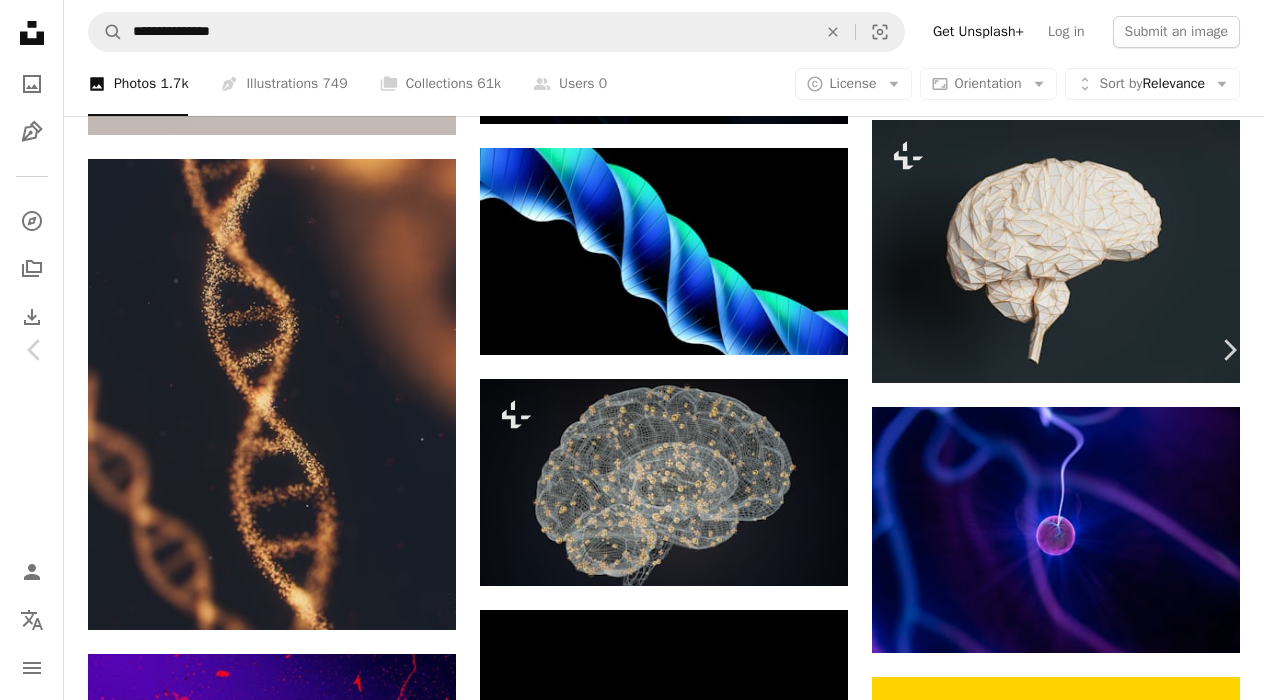 click on "Download free" at bounding box center (1065, 4306) 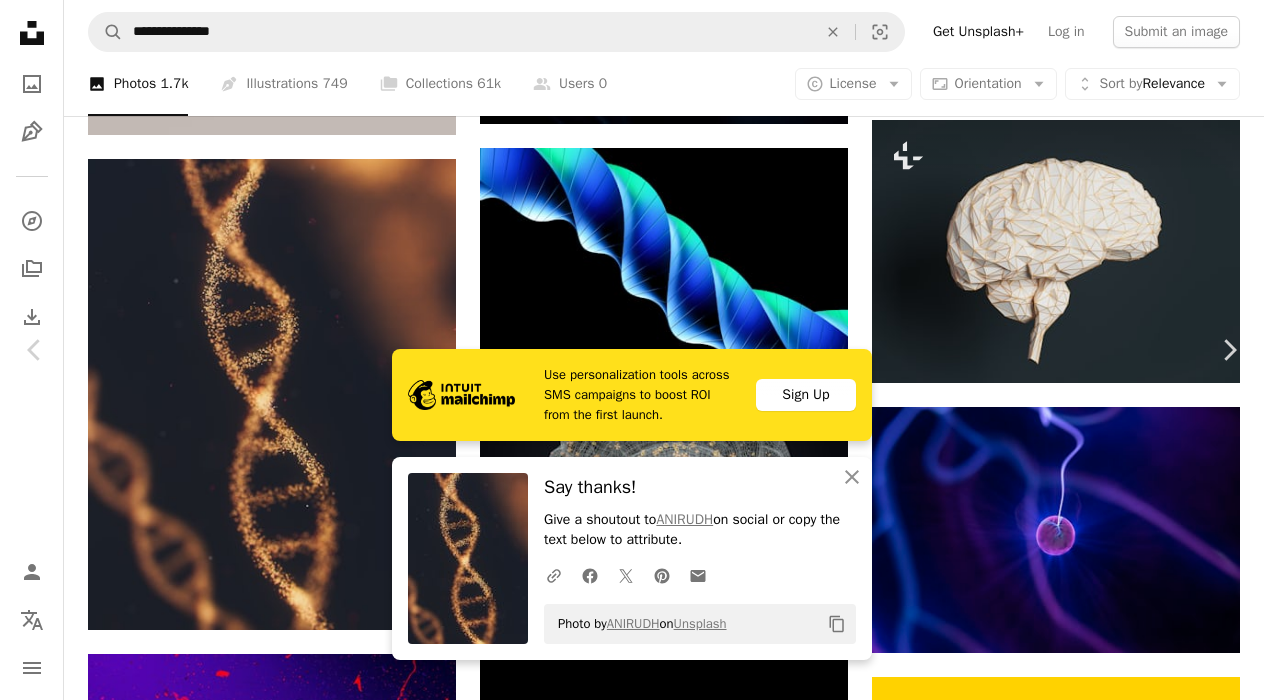 click on "An X shape" at bounding box center (20, 20) 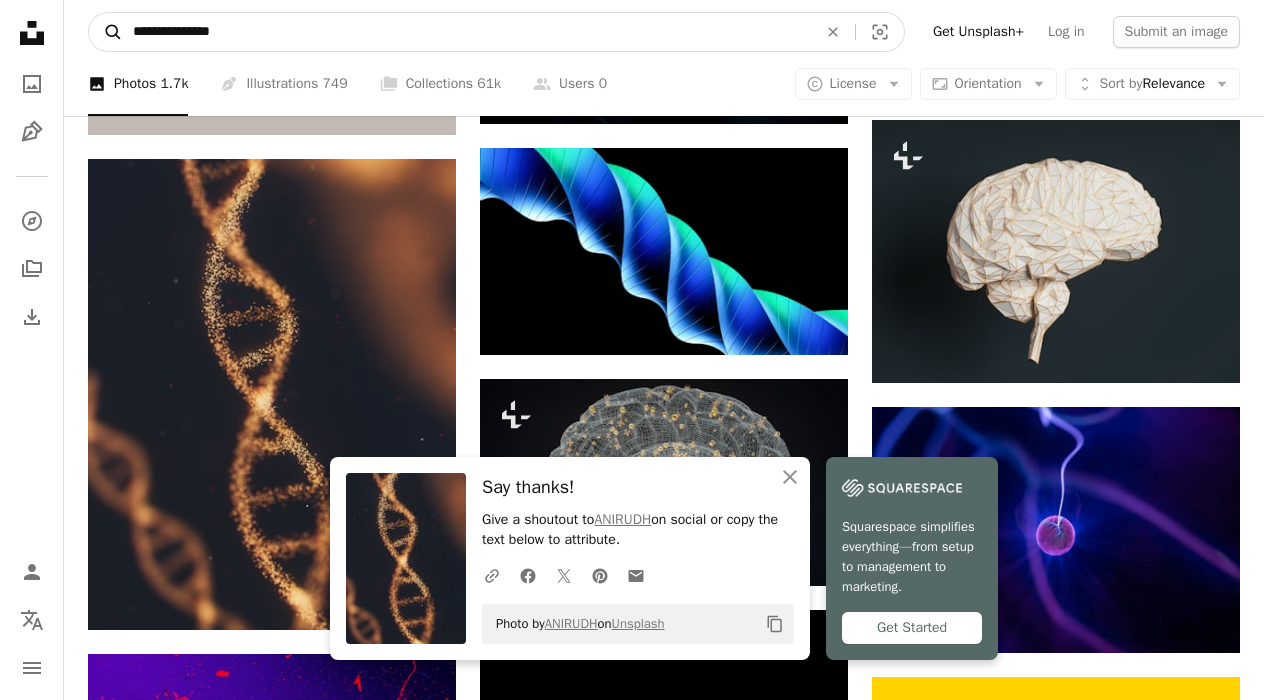 drag, startPoint x: 251, startPoint y: 29, endPoint x: 116, endPoint y: 34, distance: 135.09256 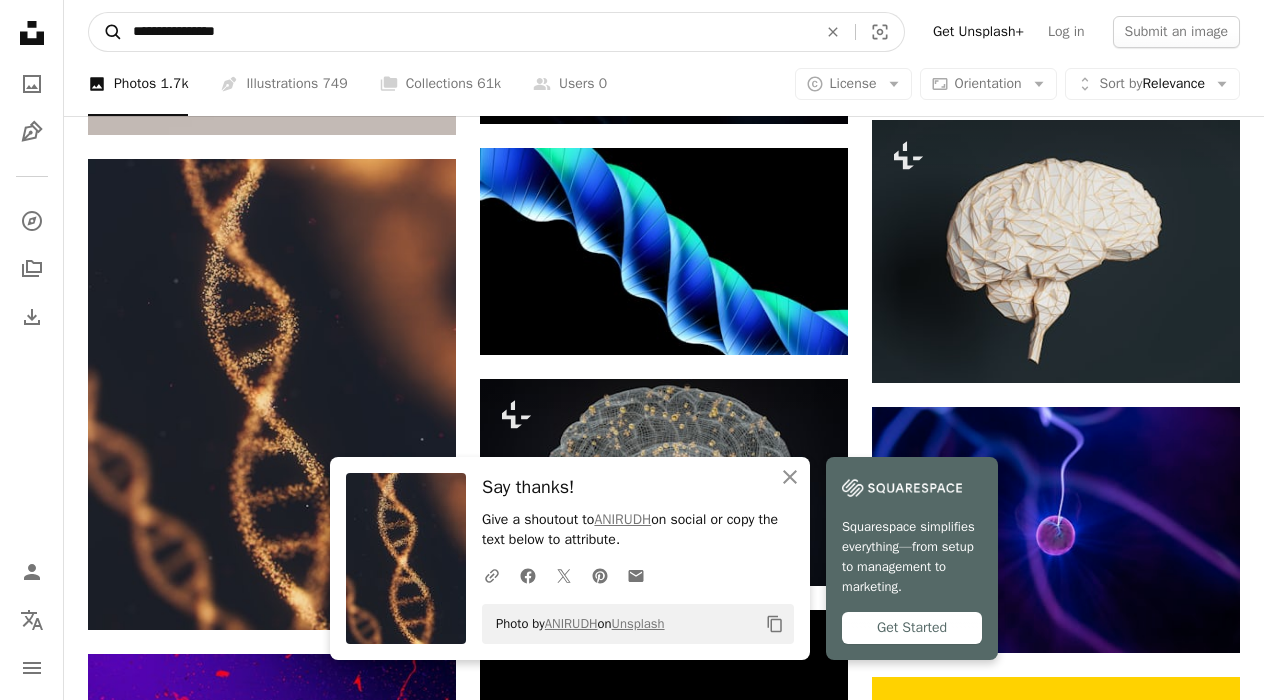 type on "**********" 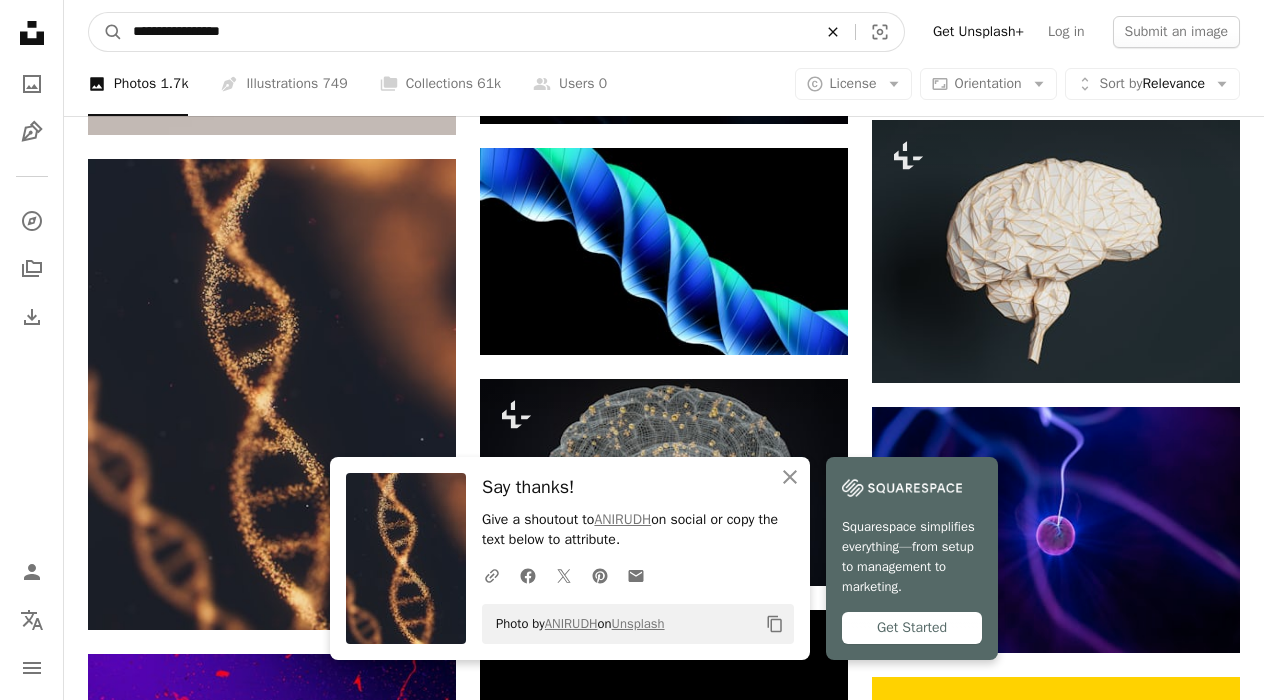 click on "A magnifying glass" at bounding box center (106, 32) 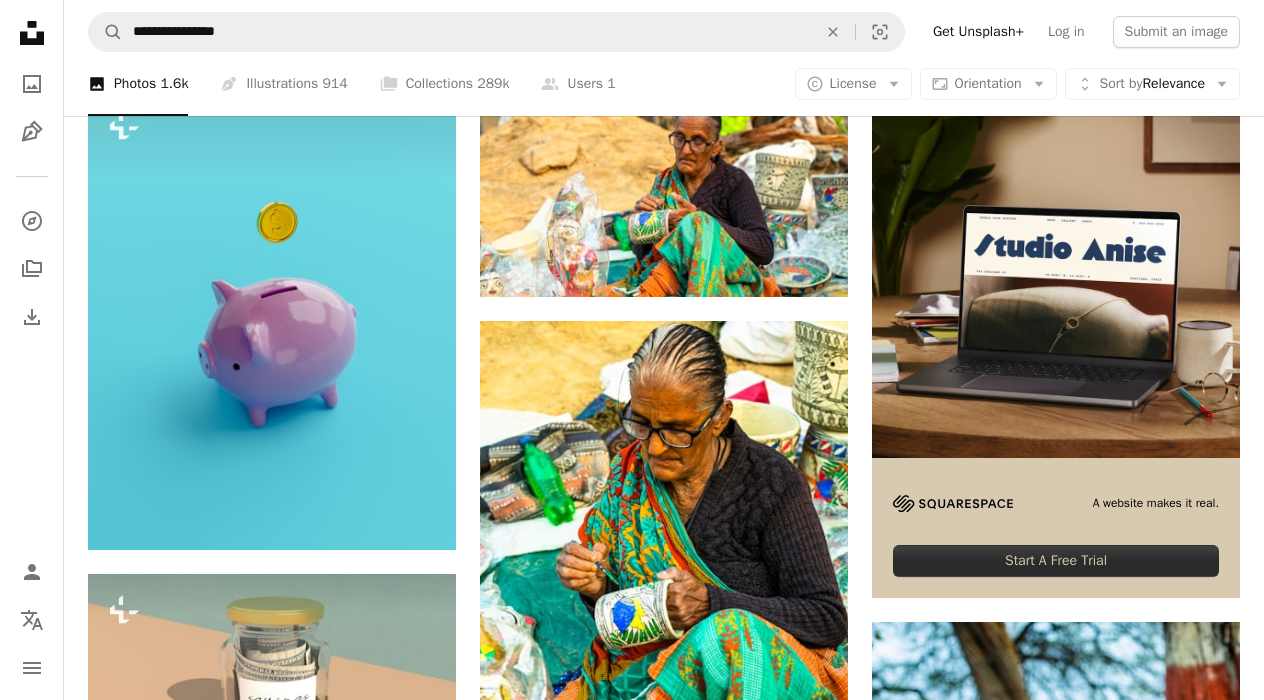scroll, scrollTop: 407, scrollLeft: 0, axis: vertical 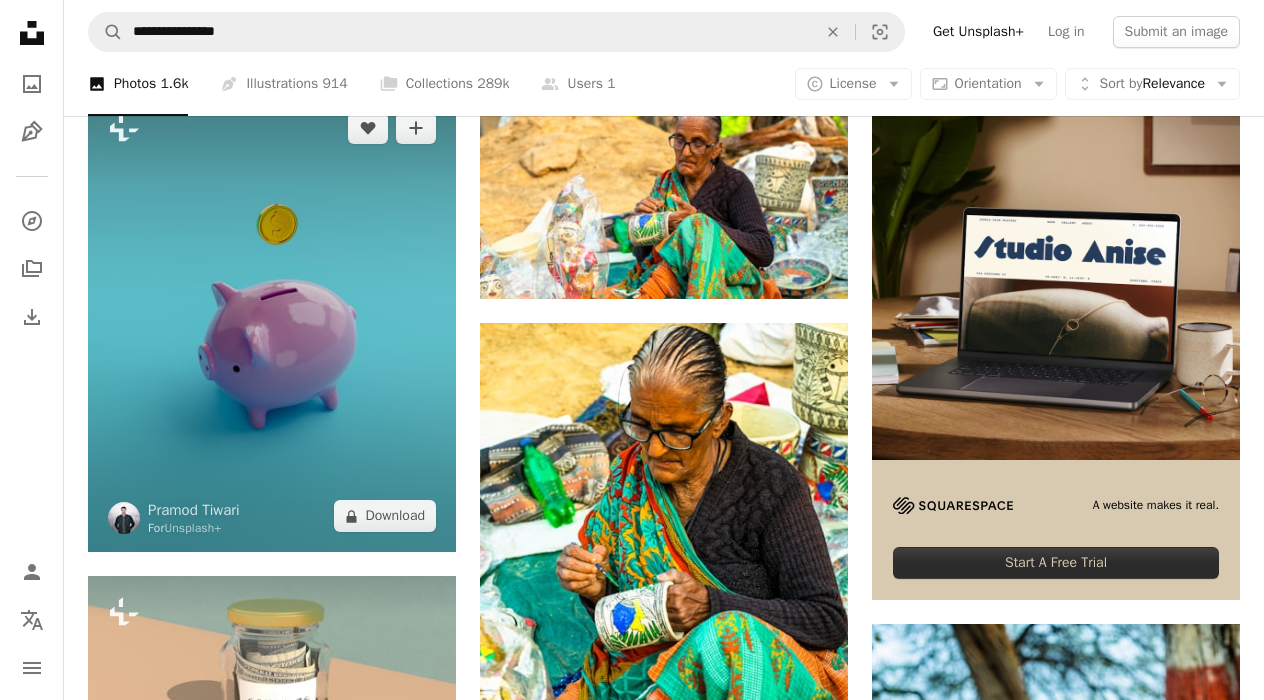 click at bounding box center [272, 322] 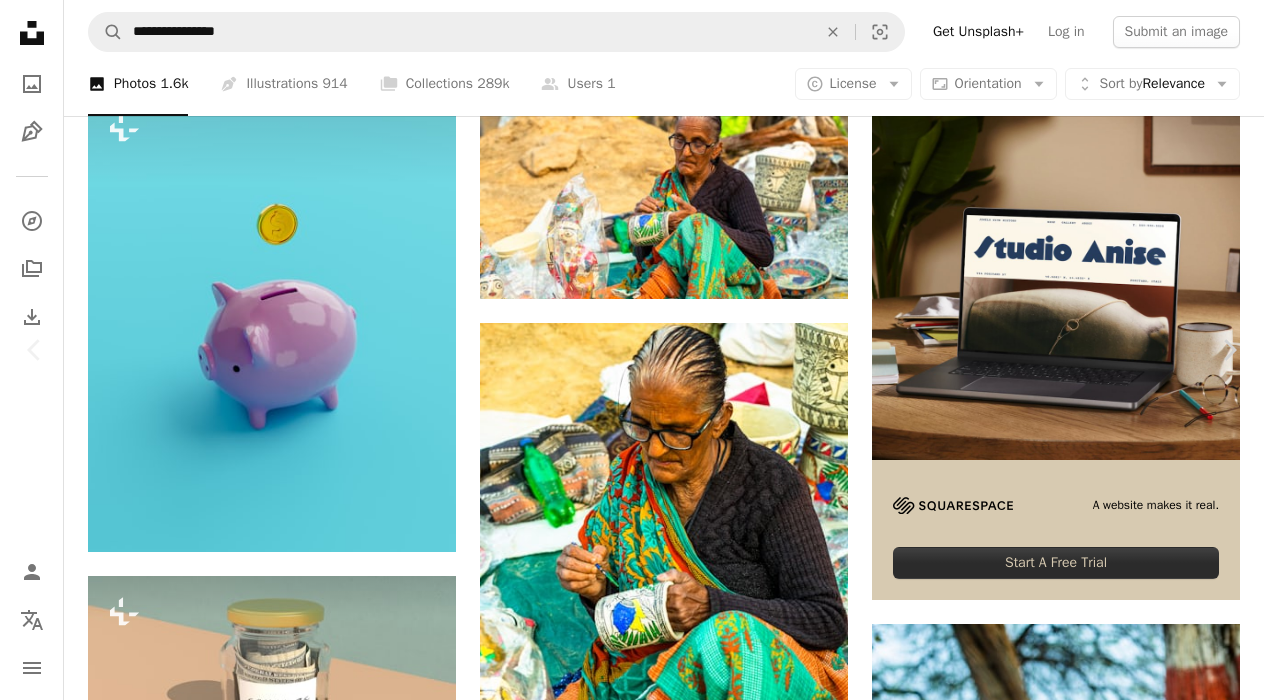click on "An X shape" at bounding box center [20, 20] 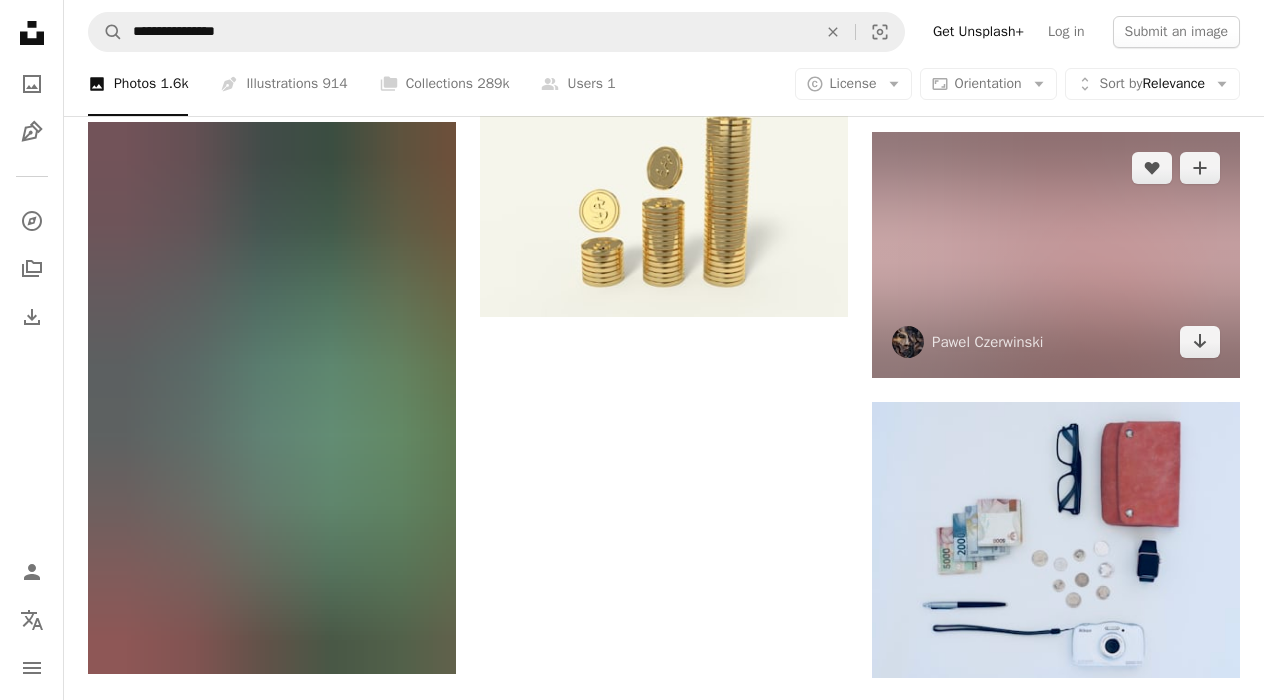 scroll, scrollTop: 2629, scrollLeft: 0, axis: vertical 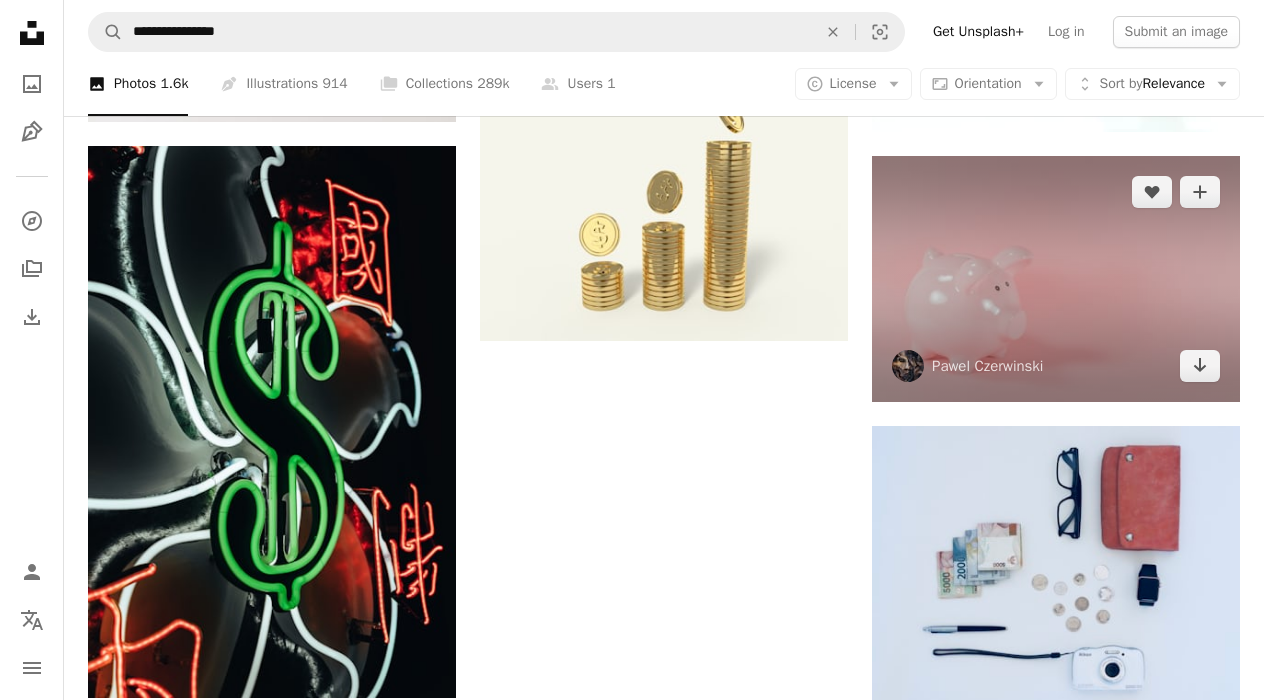 click at bounding box center (1056, 279) 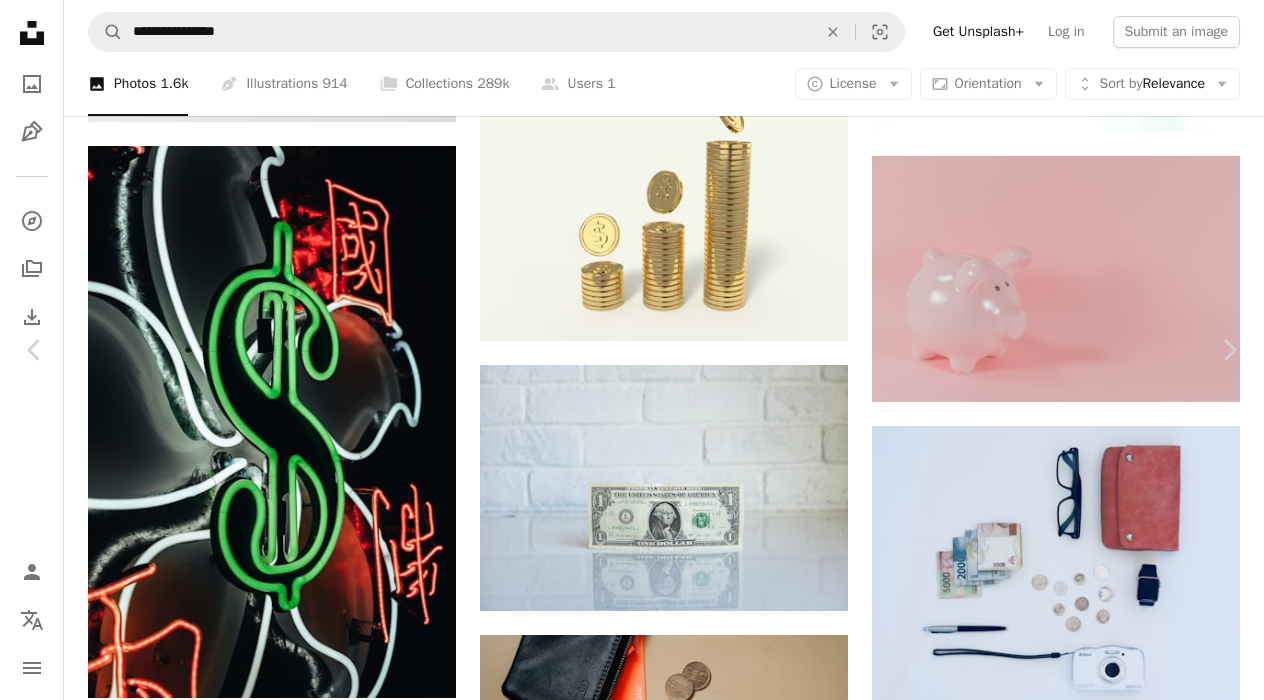 click on "Download free" at bounding box center (1065, 4664) 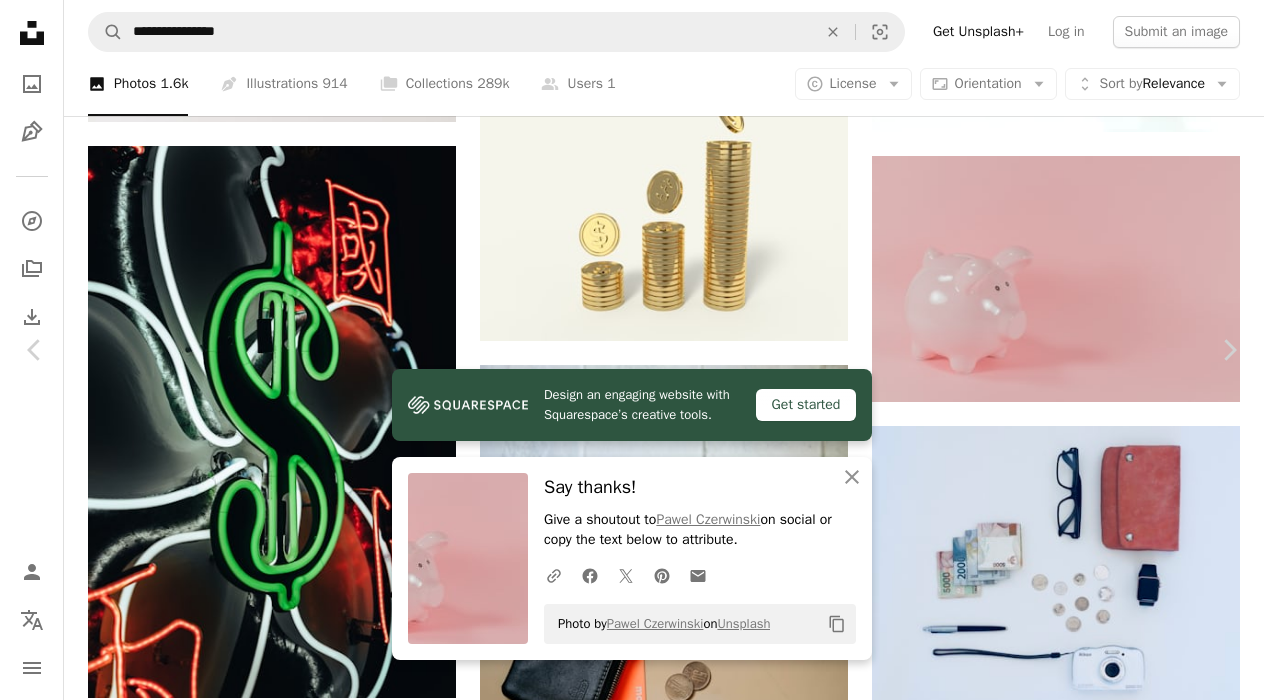 click at bounding box center (625, 4995) 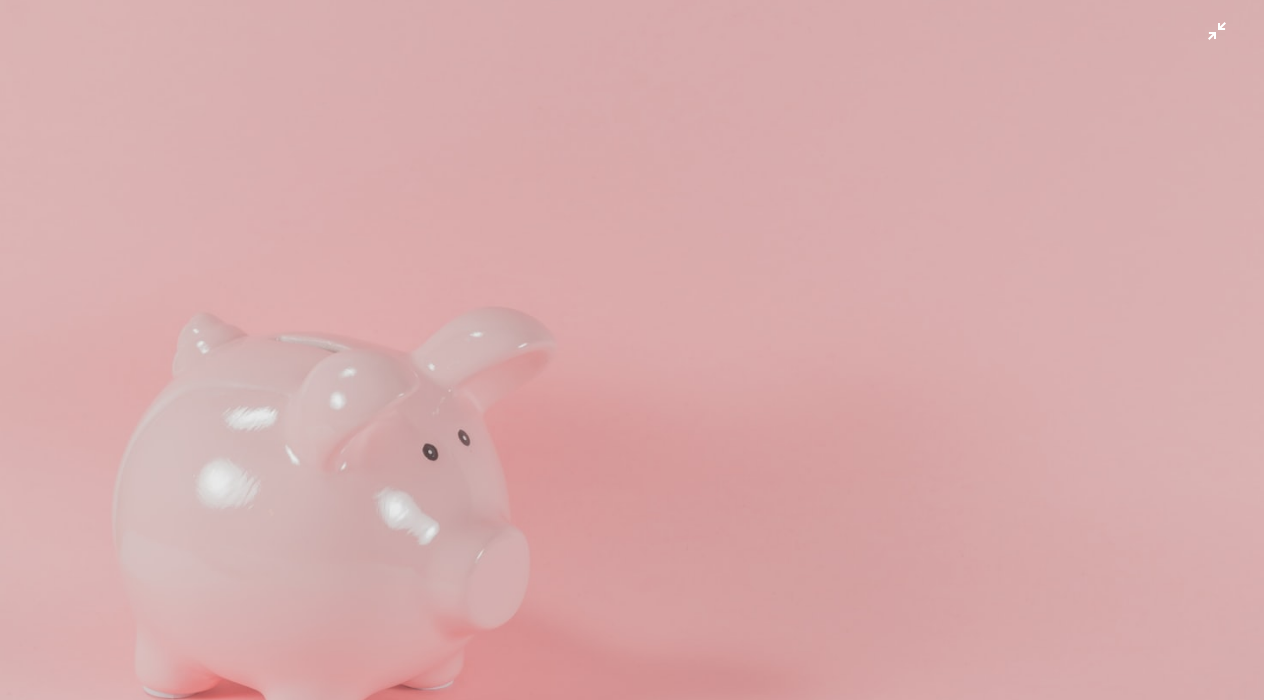 scroll, scrollTop: 72, scrollLeft: 0, axis: vertical 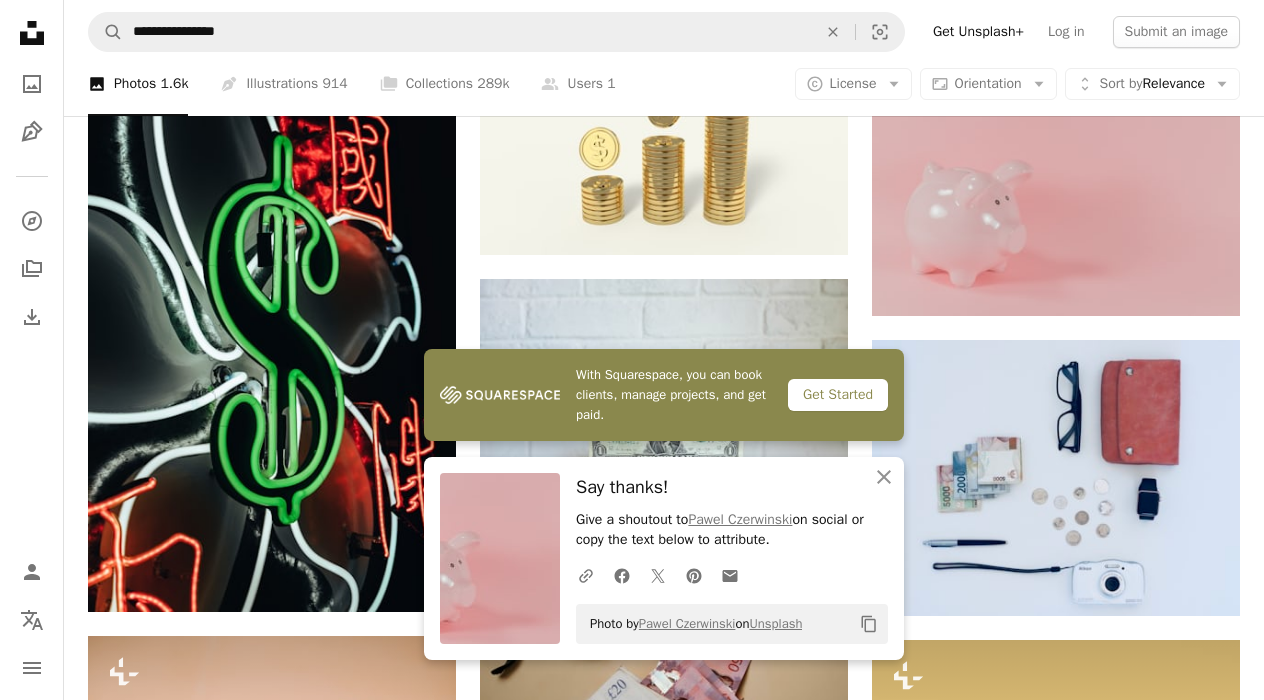 click on "With Squarespace, you can book clients, manage projects, and get paid." at bounding box center (674, 395) 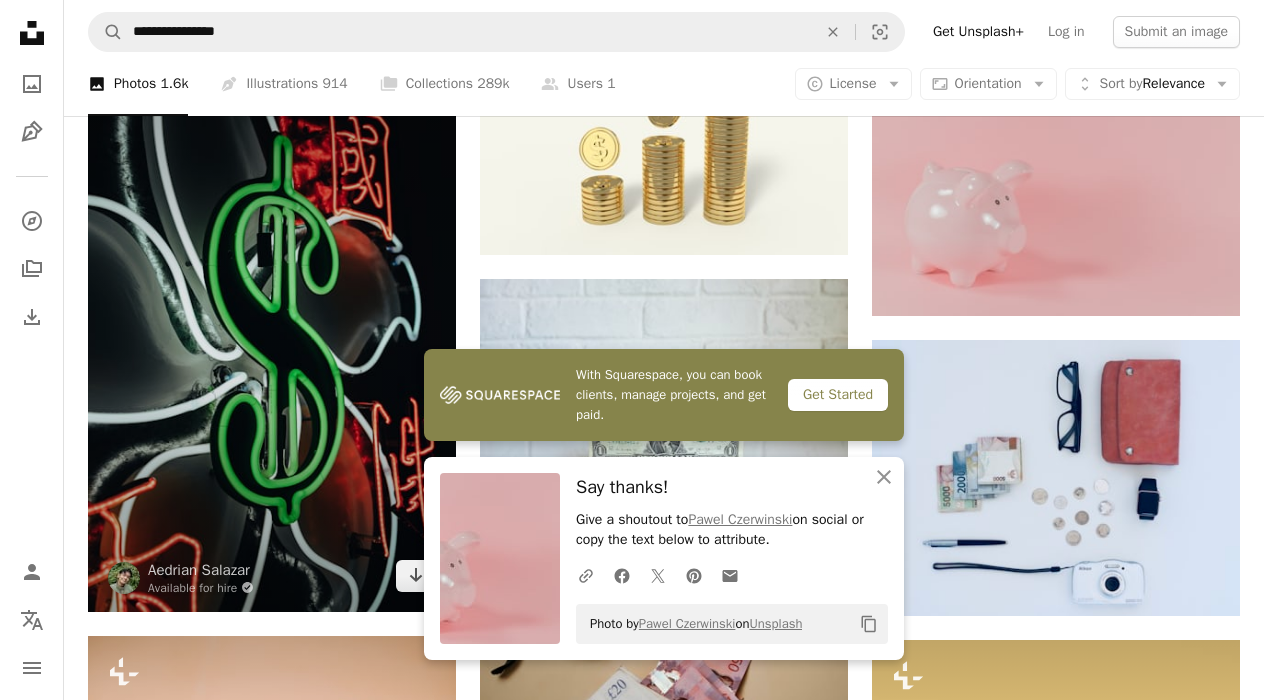 click at bounding box center [272, 336] 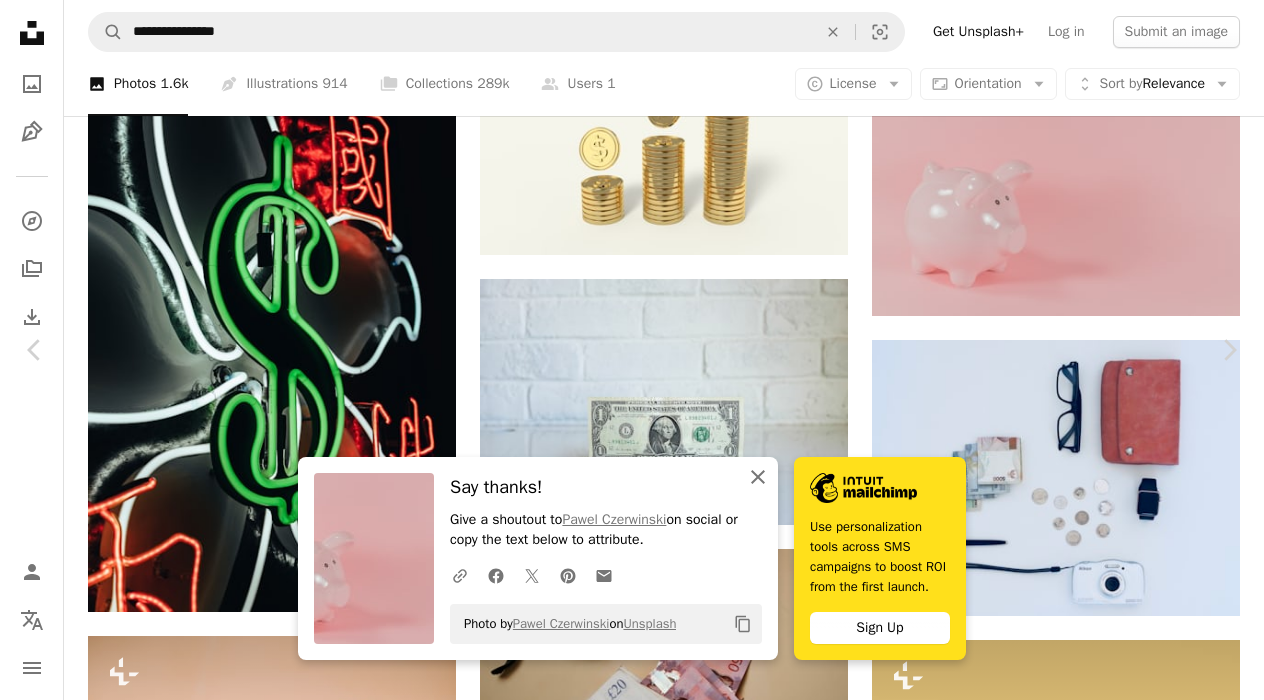 click 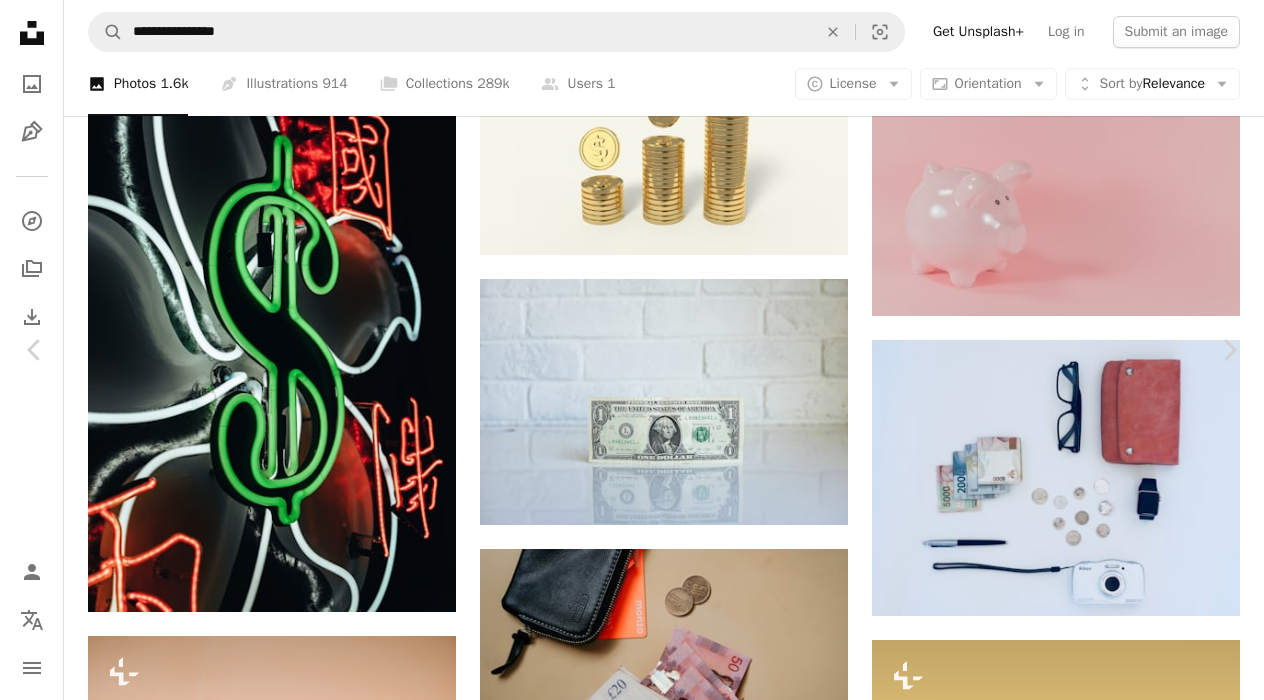 click on "Download free" at bounding box center (1065, 4578) 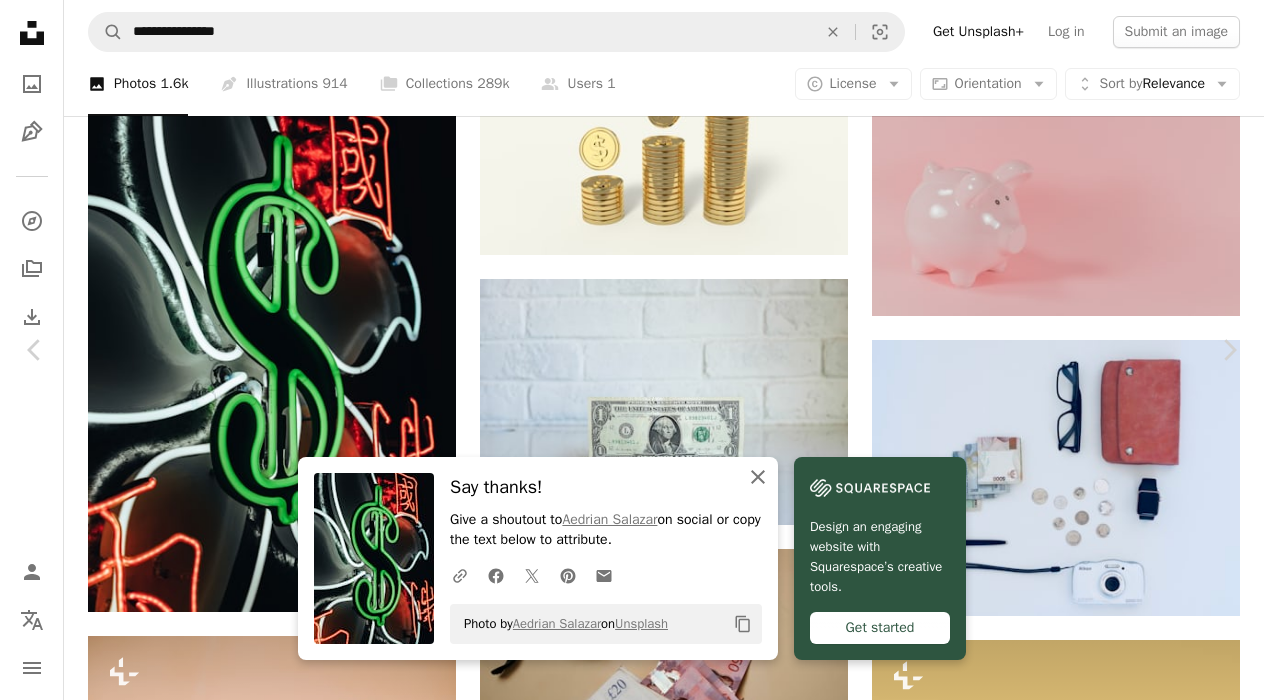click 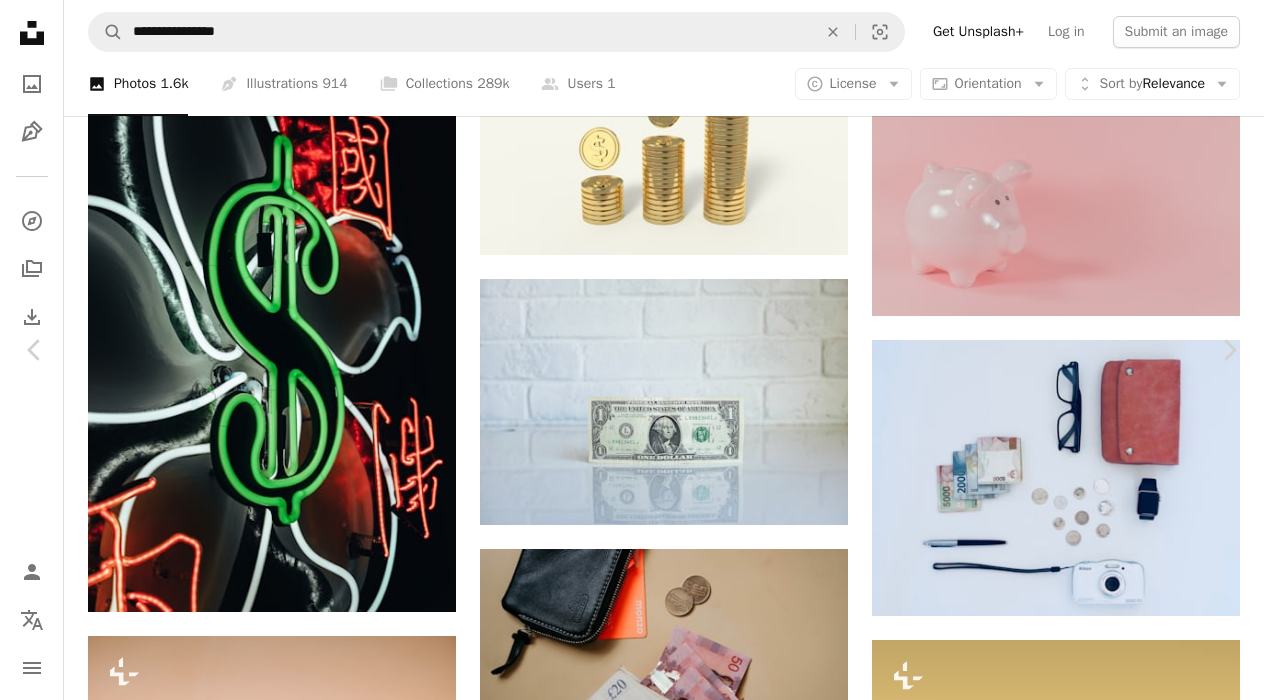 click on "An X shape" at bounding box center [20, 20] 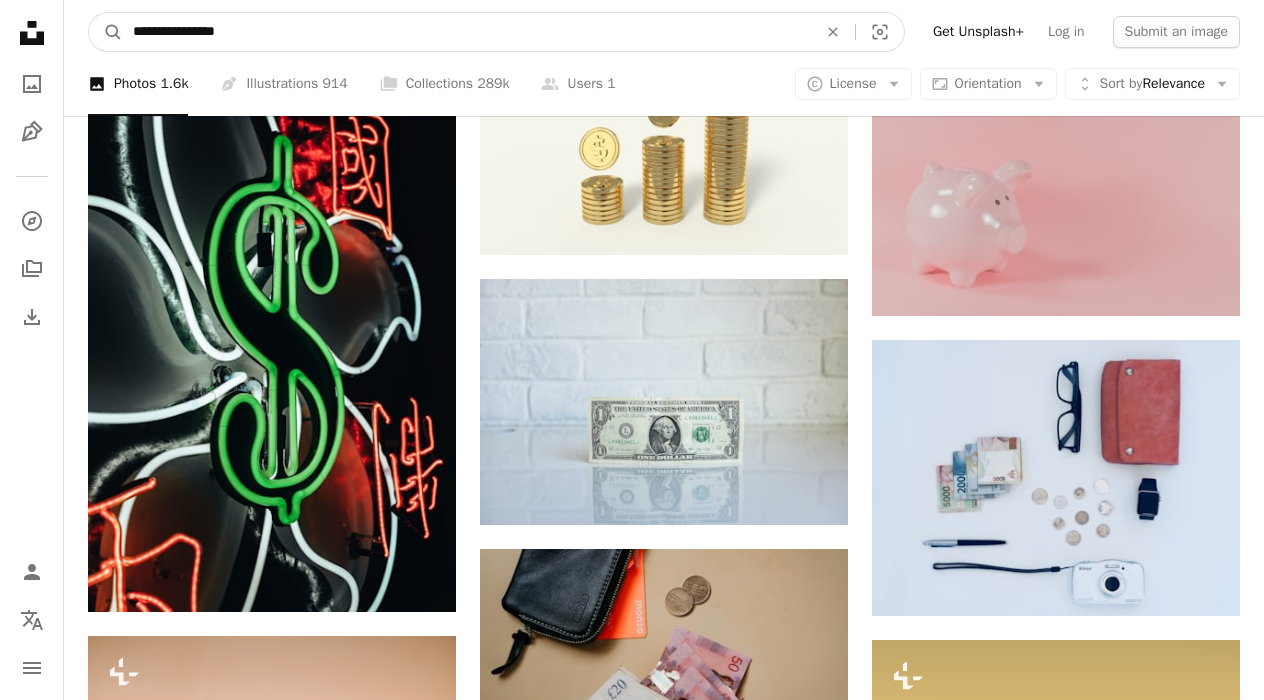 click on "**********" at bounding box center [467, 32] 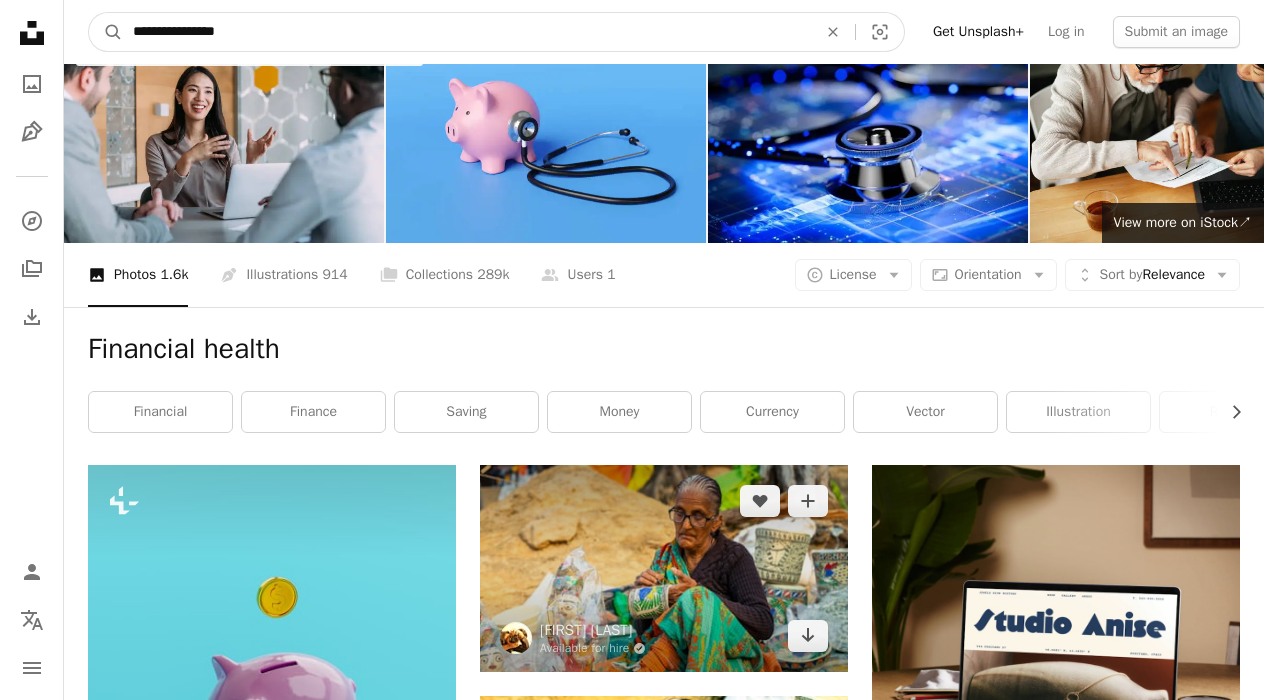 scroll, scrollTop: 0, scrollLeft: 0, axis: both 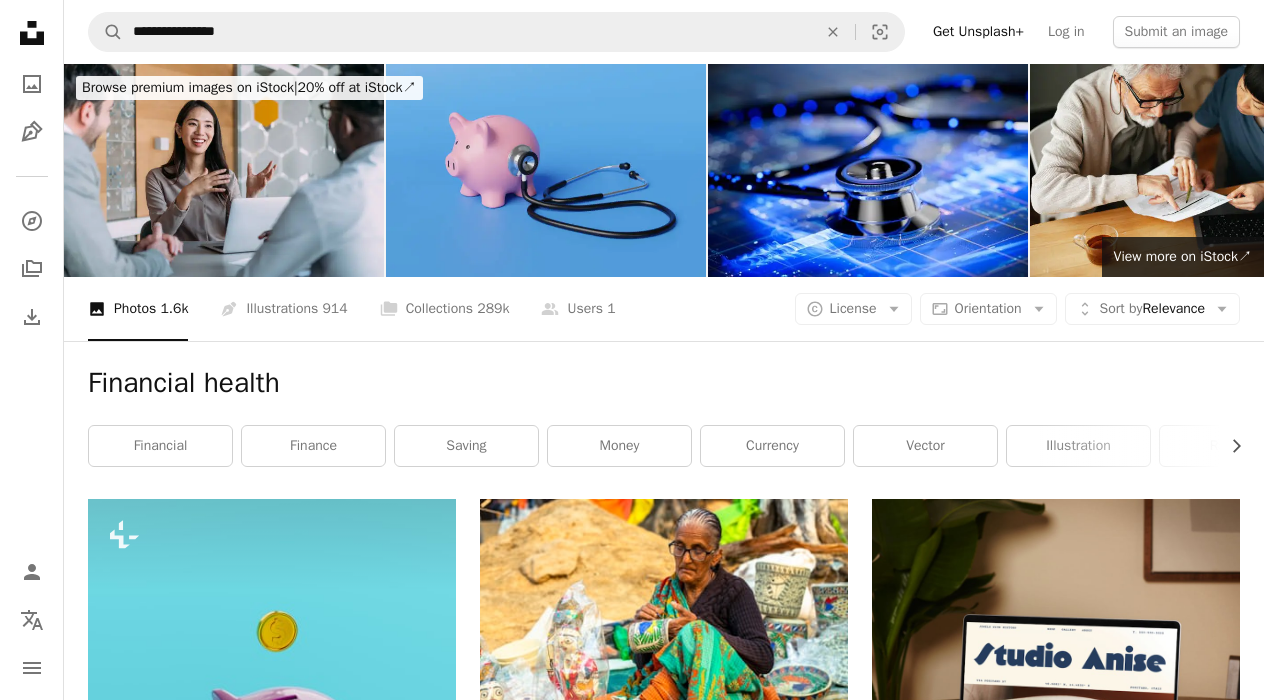 click at bounding box center [546, 170] 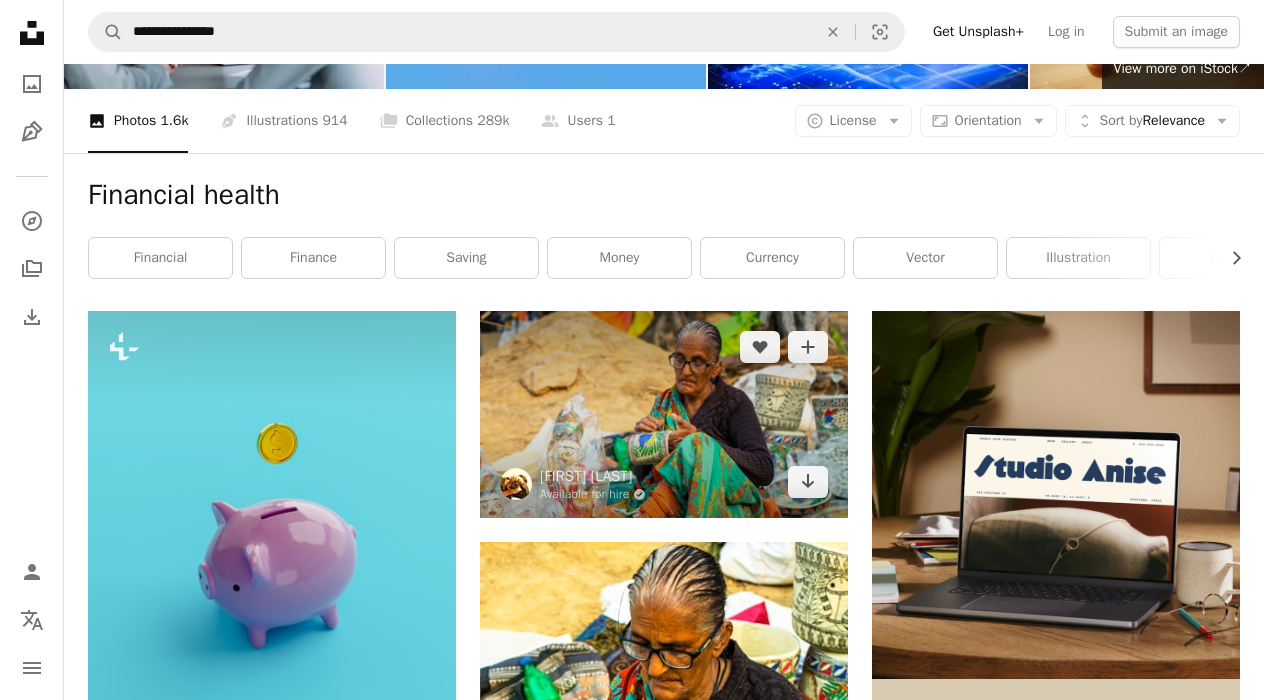 scroll, scrollTop: 0, scrollLeft: 0, axis: both 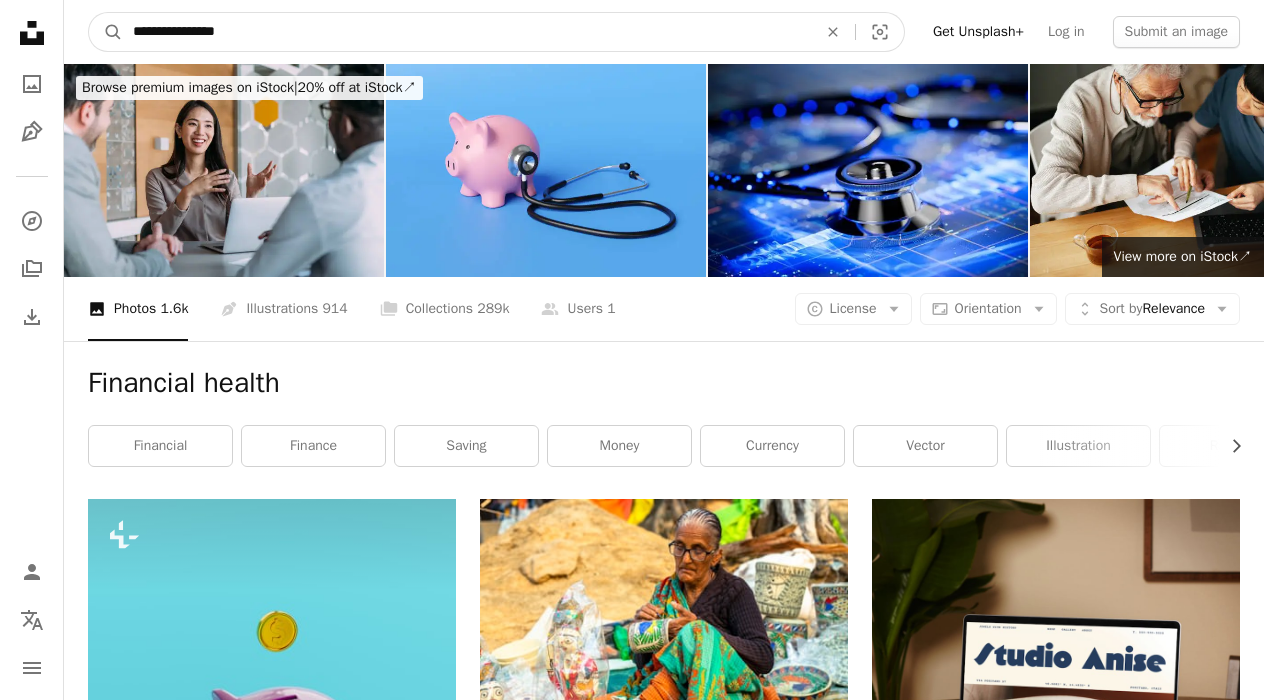 drag, startPoint x: 237, startPoint y: 41, endPoint x: 190, endPoint y: 40, distance: 47.010635 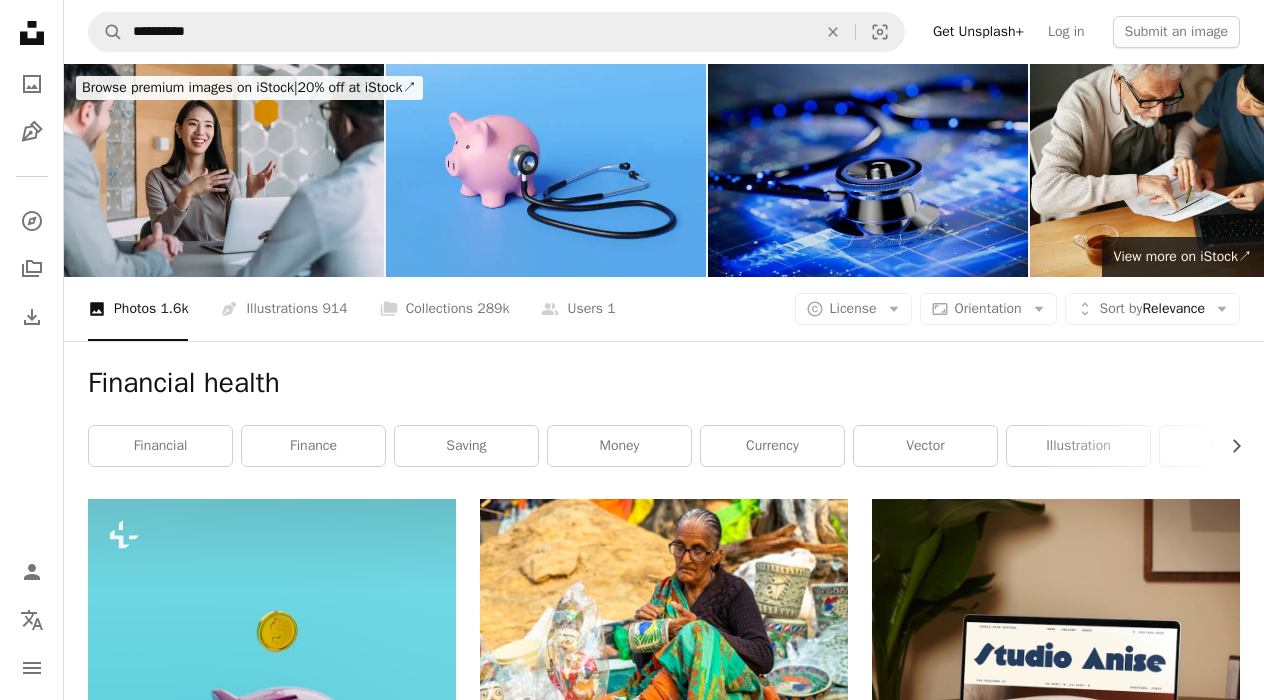 click at bounding box center (868, 170) 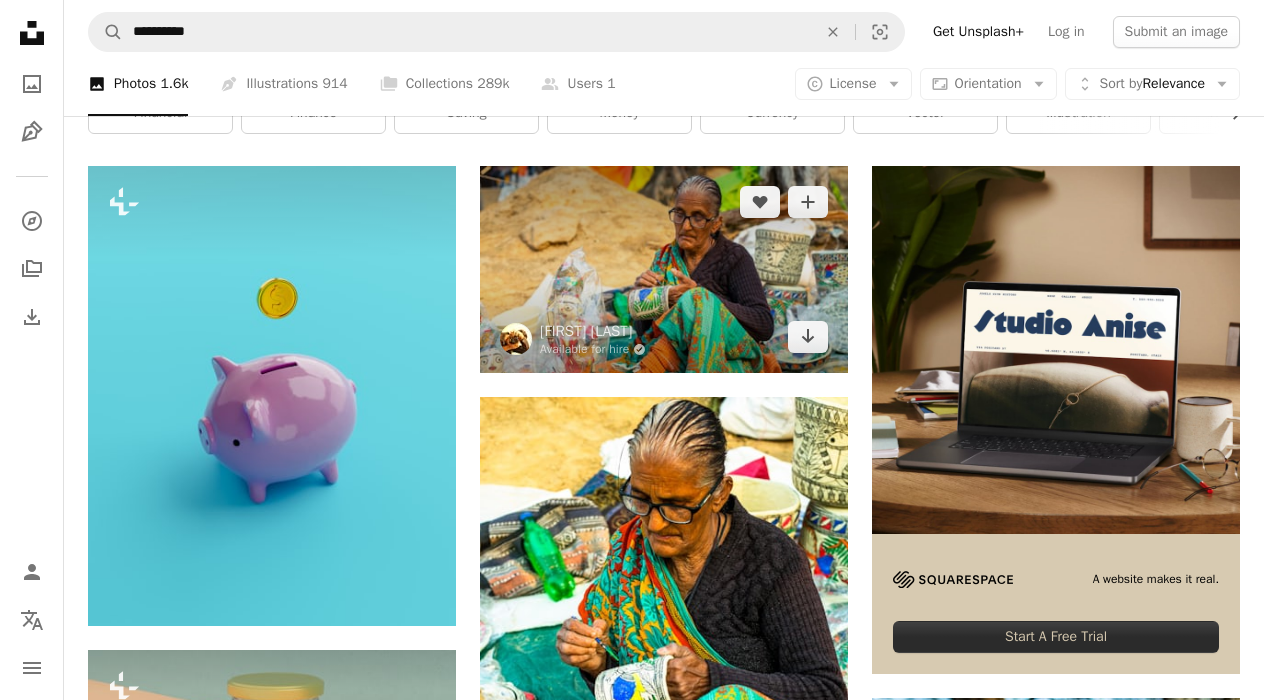 scroll, scrollTop: 332, scrollLeft: 0, axis: vertical 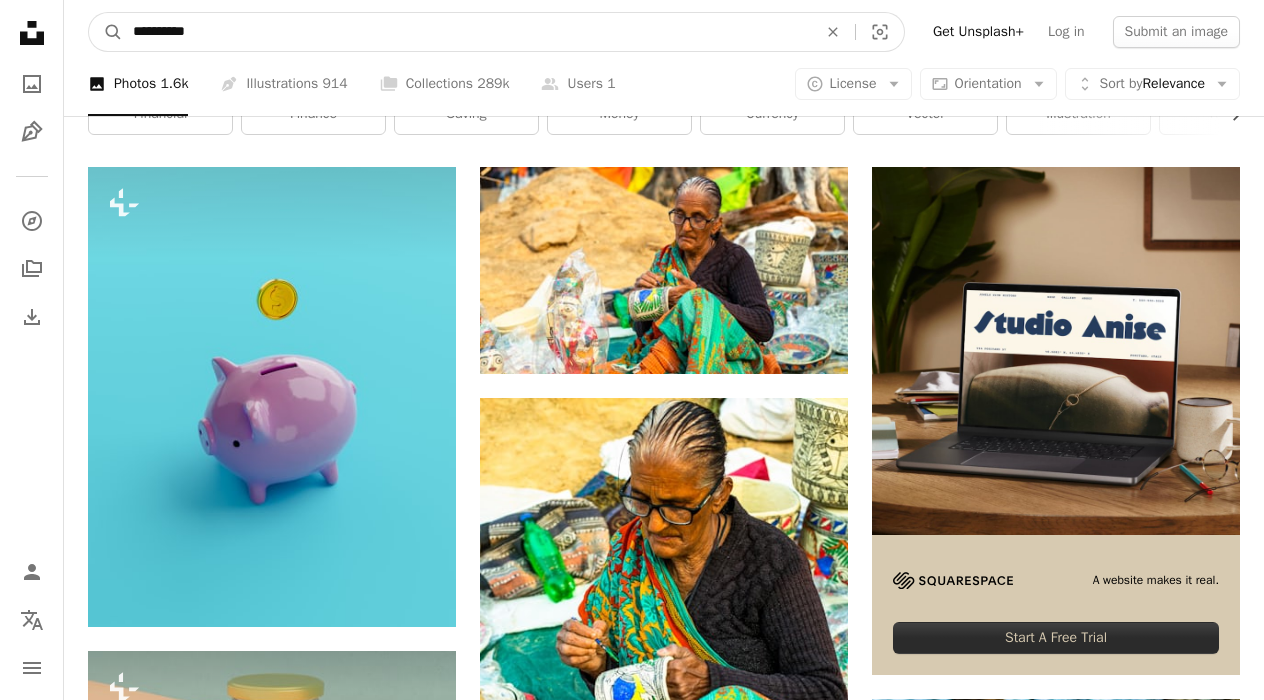 click on "*********" at bounding box center (467, 32) 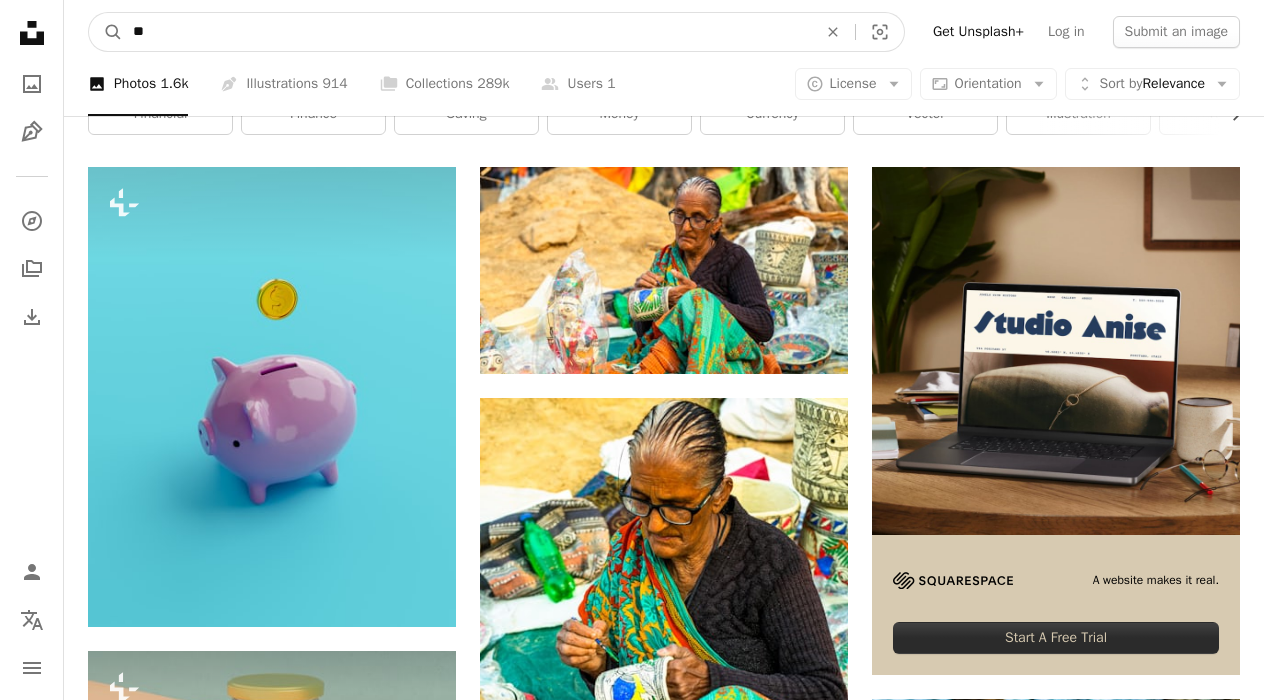 type on "*" 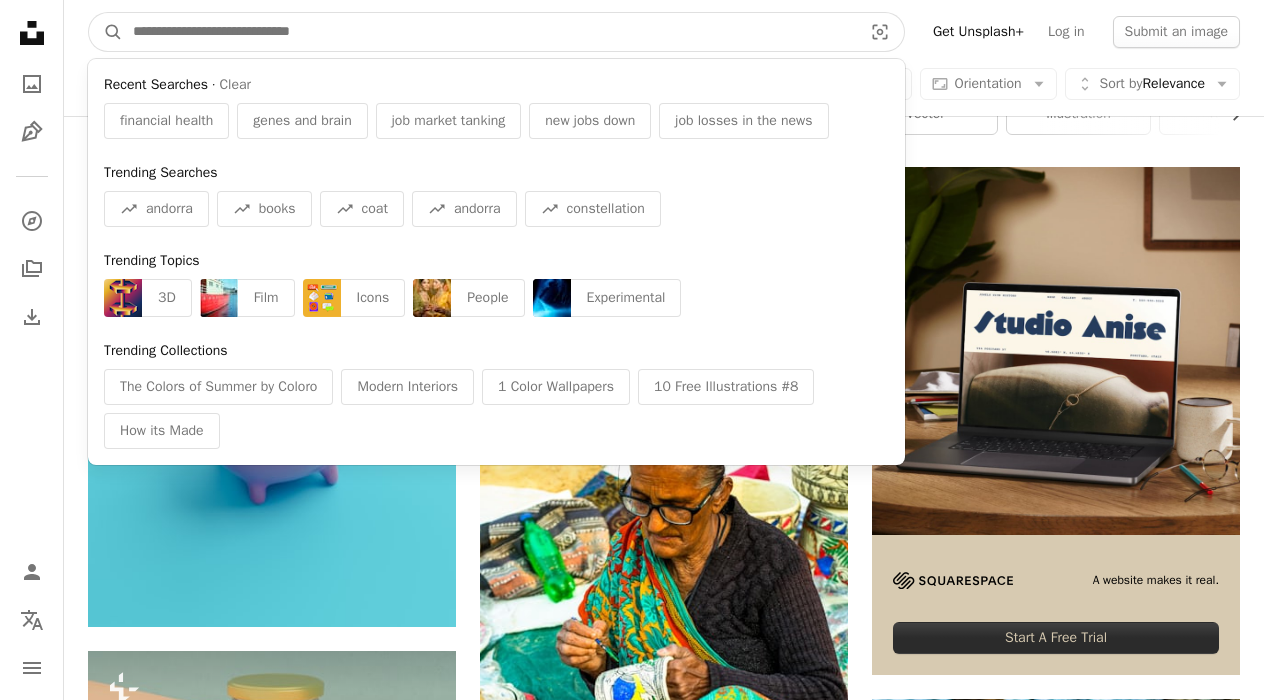 paste on "**********" 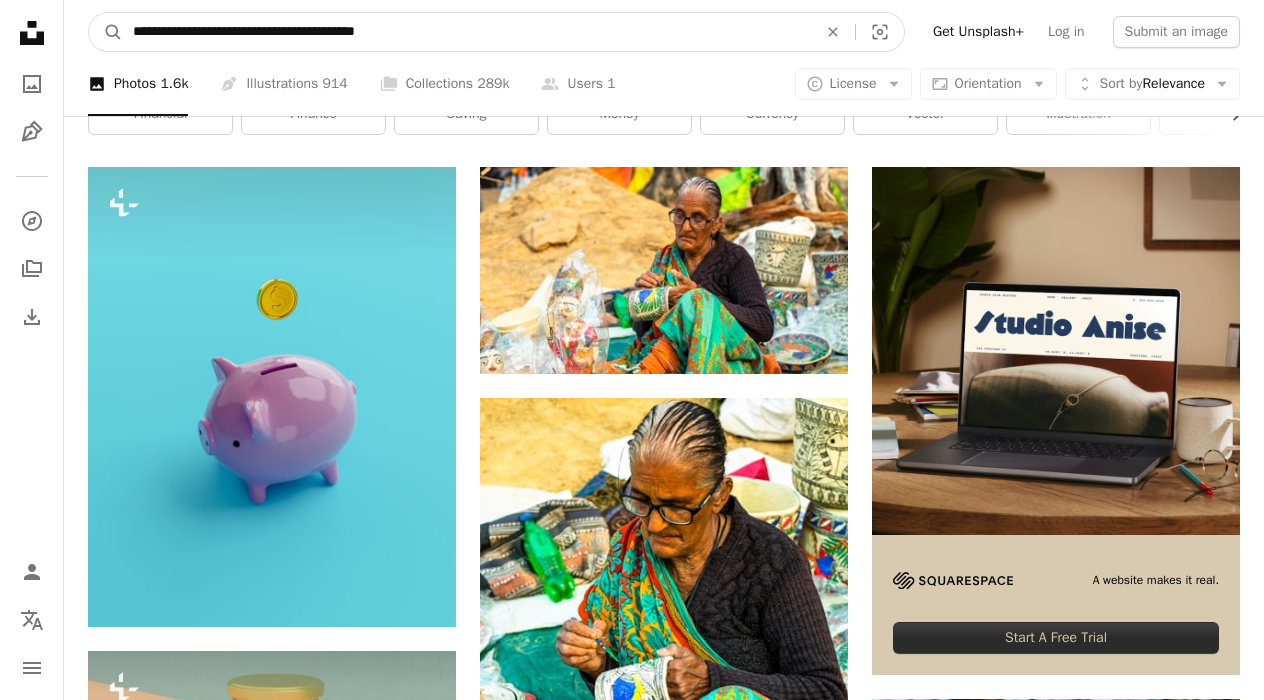 type on "**********" 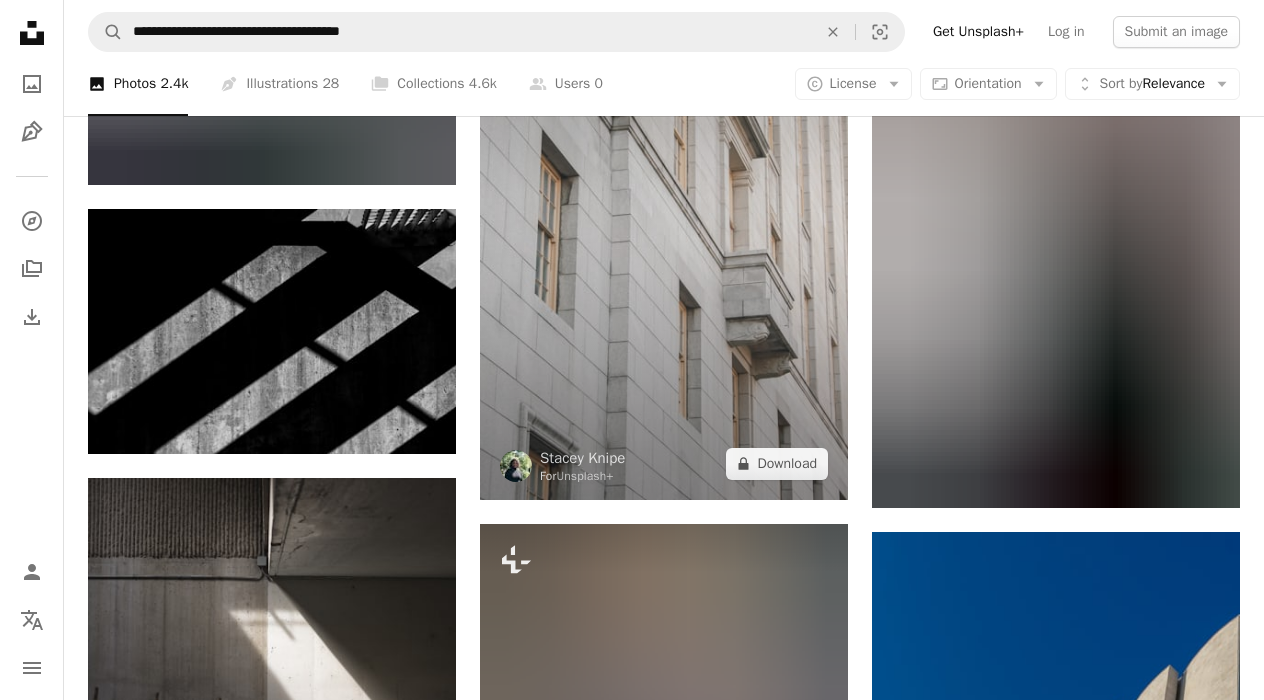 scroll, scrollTop: 1651, scrollLeft: 0, axis: vertical 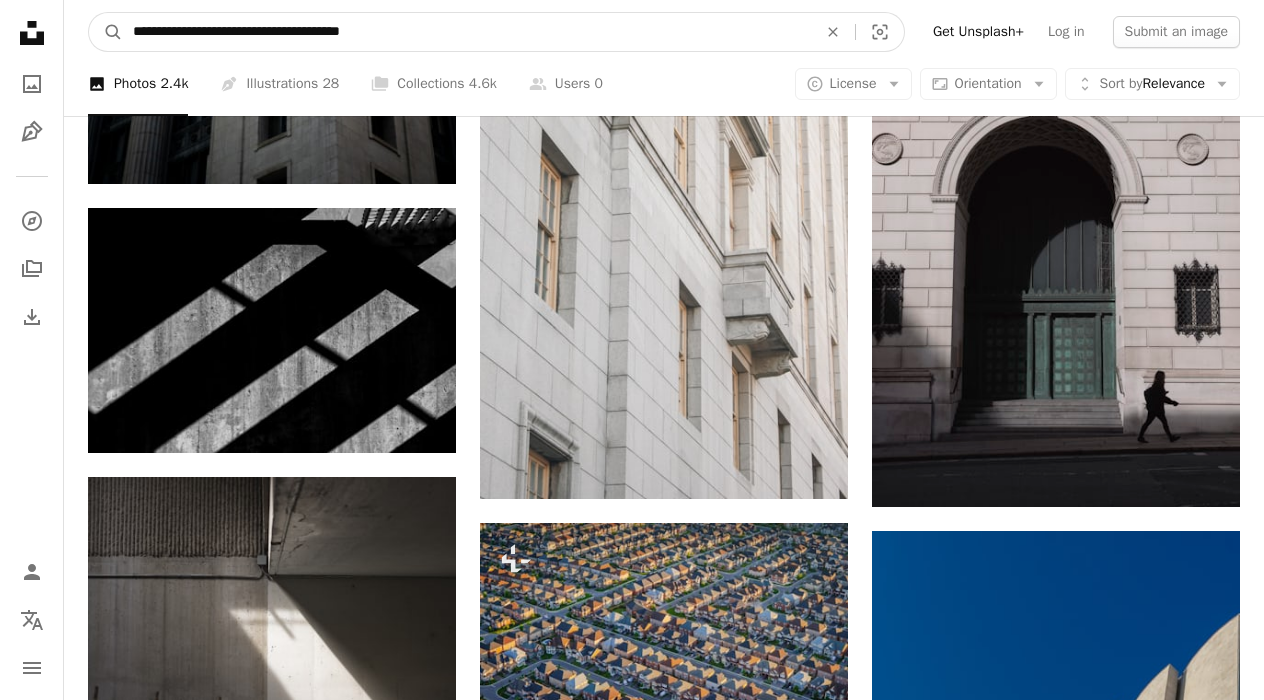 drag, startPoint x: 432, startPoint y: 37, endPoint x: 244, endPoint y: 40, distance: 188.02394 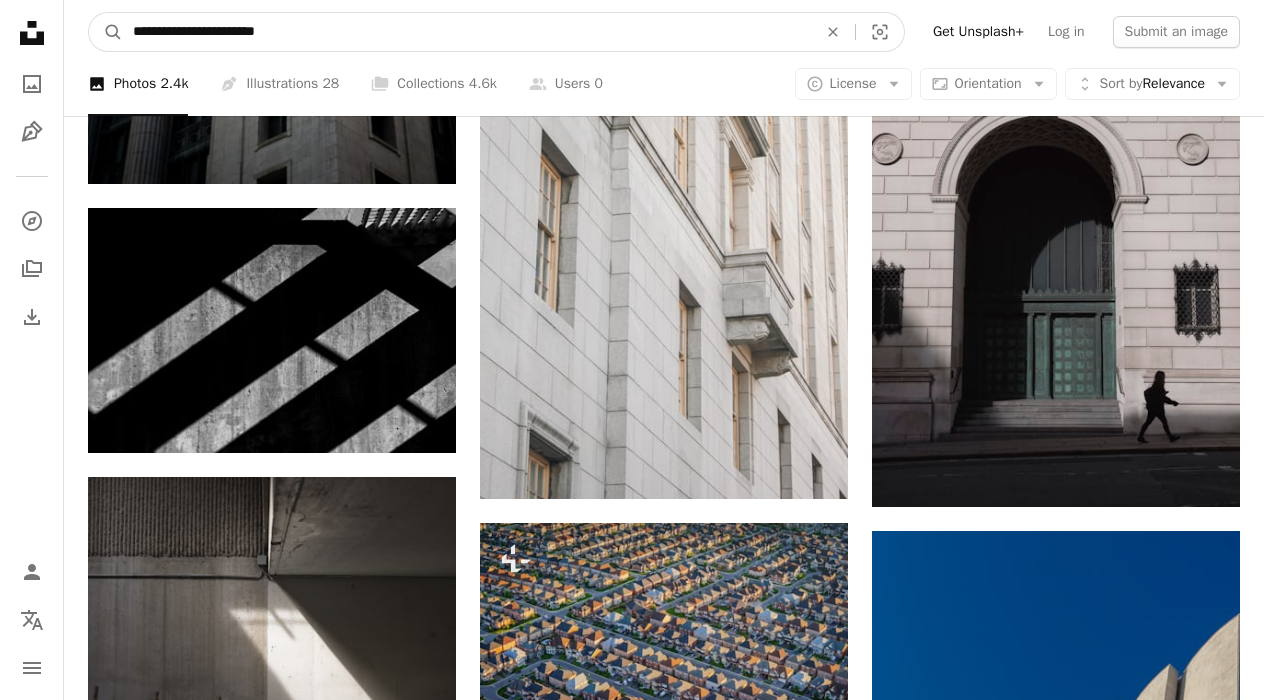 type on "**********" 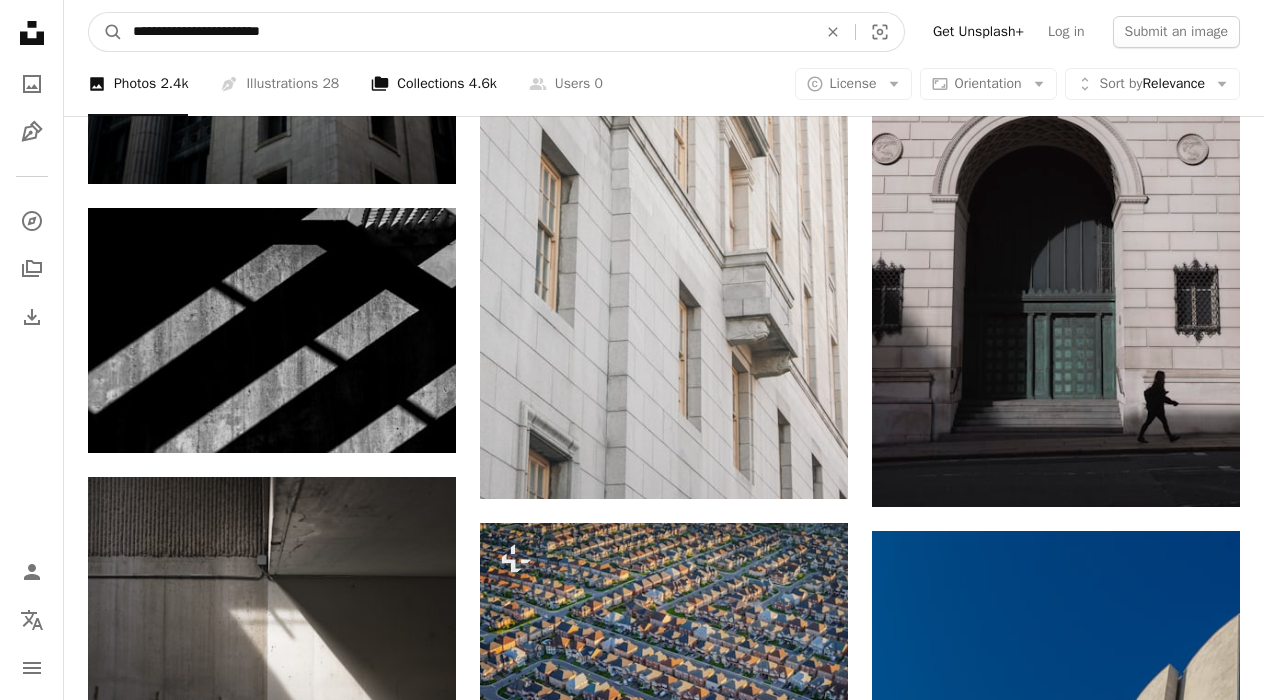 click on "A magnifying glass" at bounding box center (106, 32) 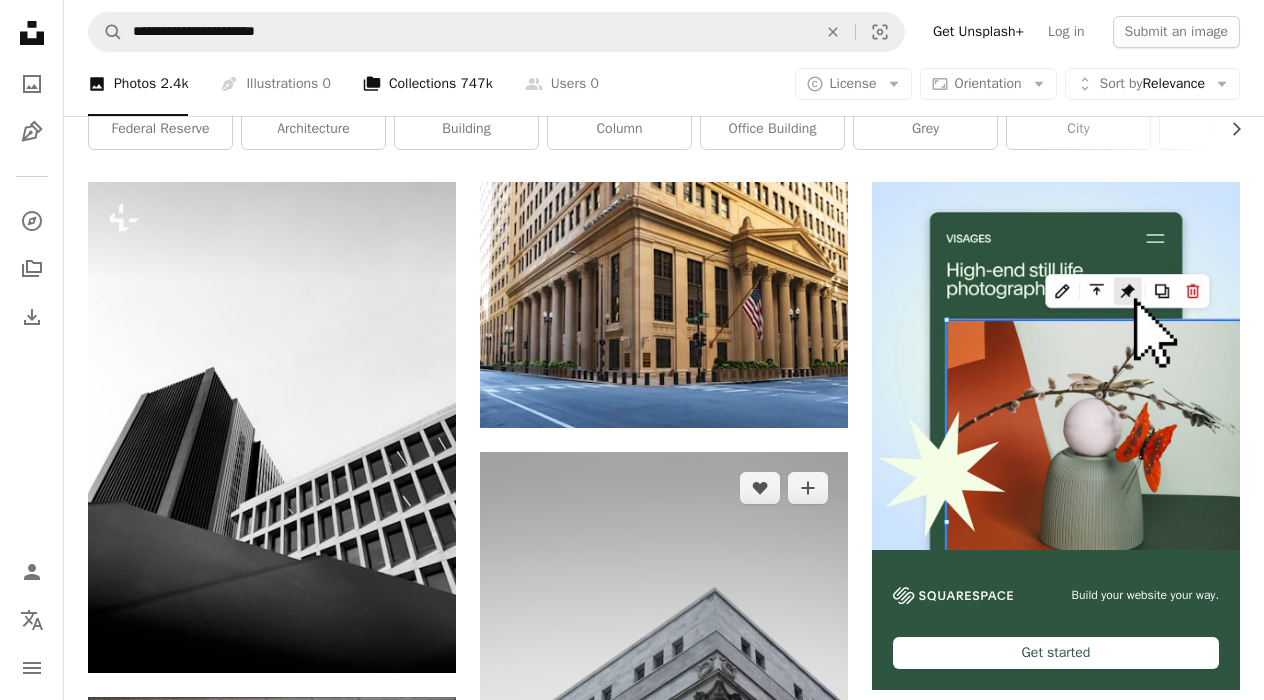 scroll, scrollTop: 0, scrollLeft: 0, axis: both 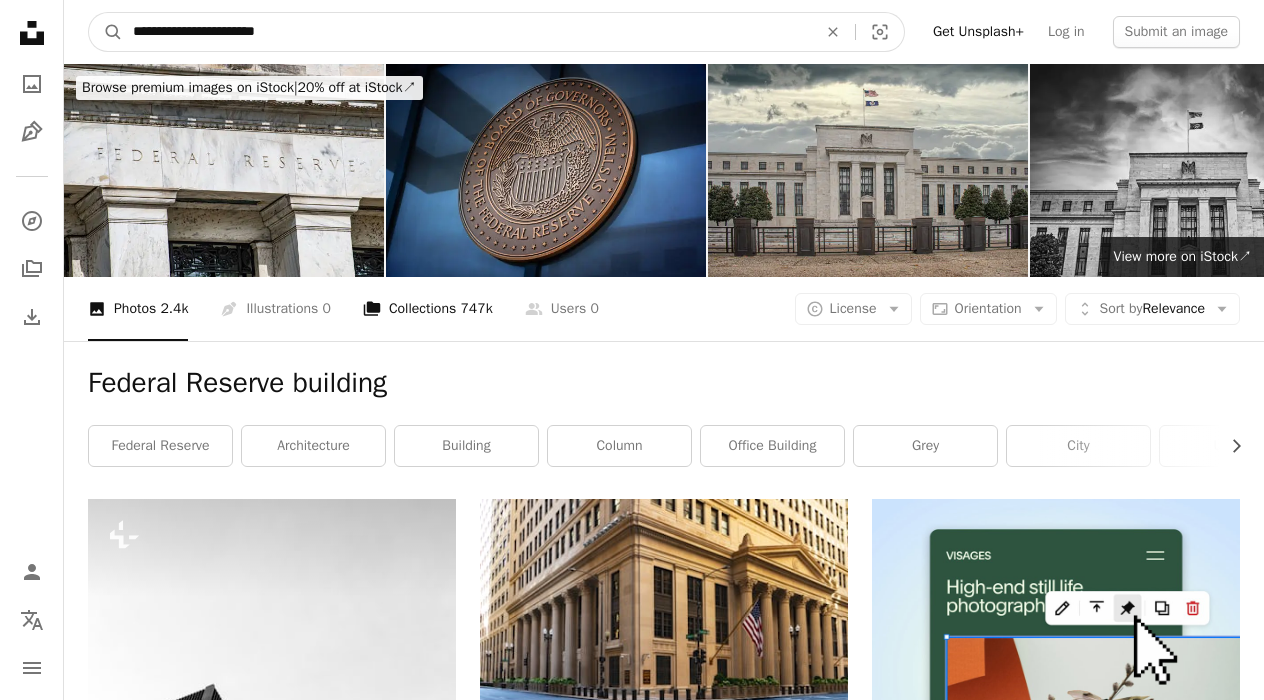 click on "**********" at bounding box center (467, 32) 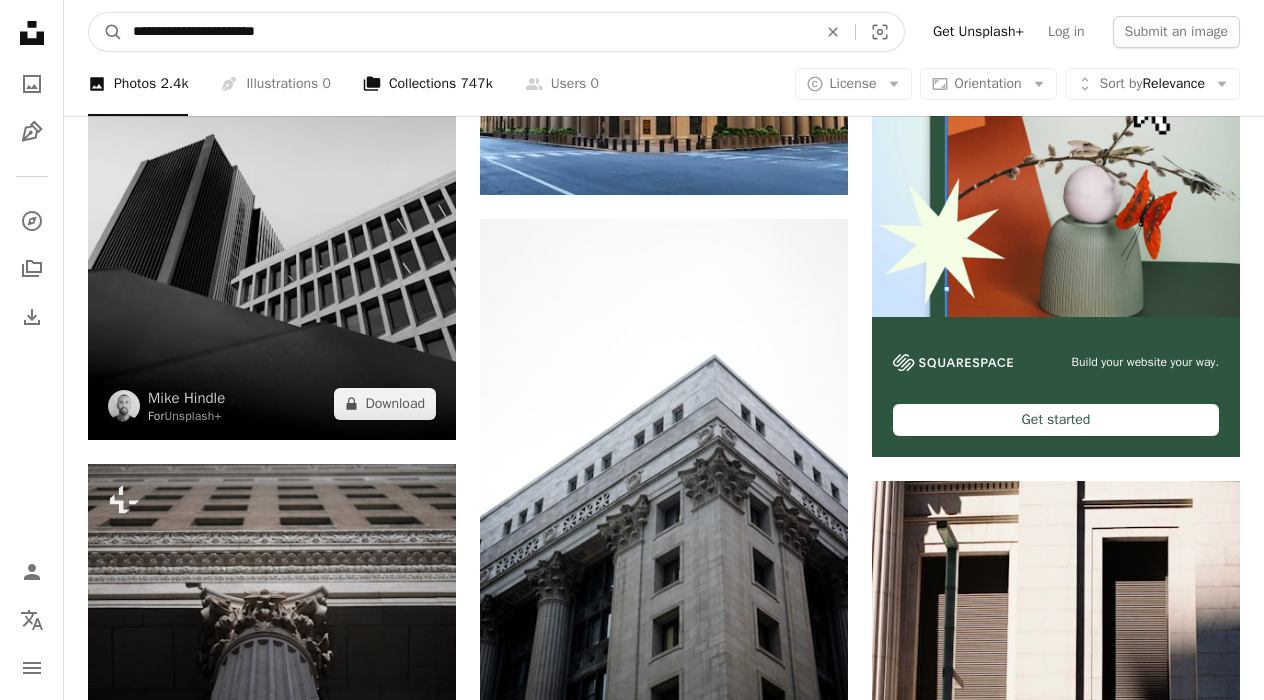 scroll, scrollTop: 555, scrollLeft: 0, axis: vertical 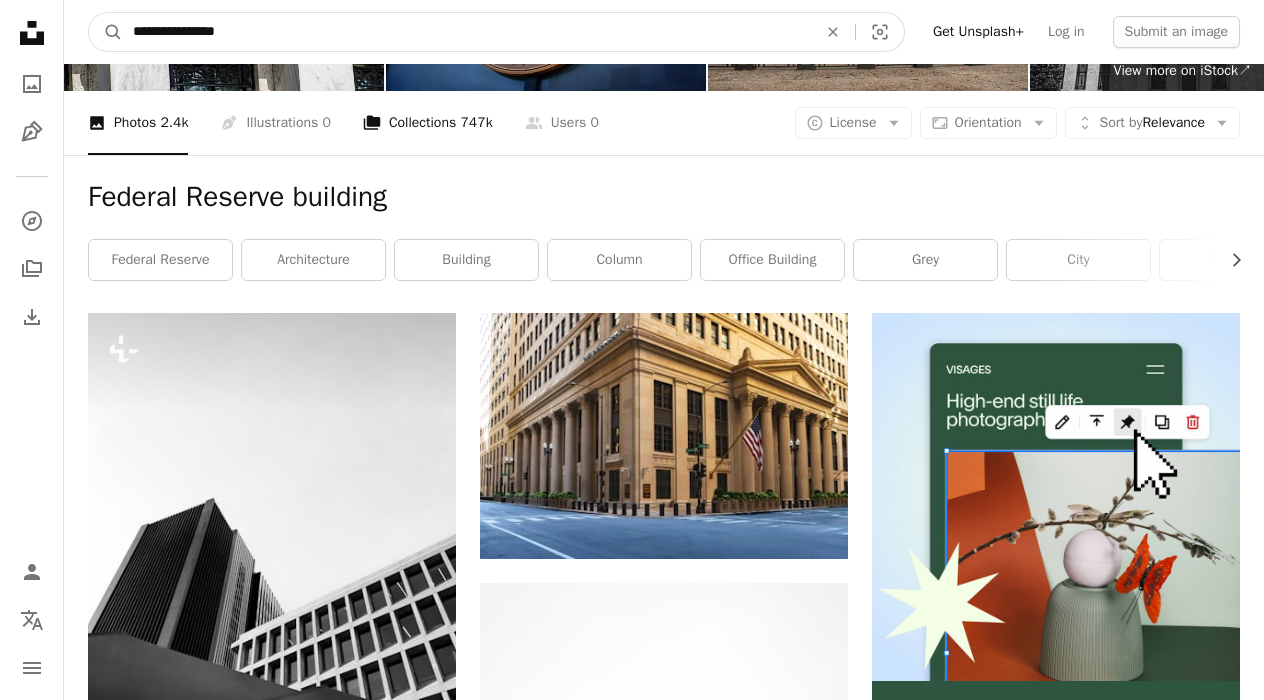 type on "**********" 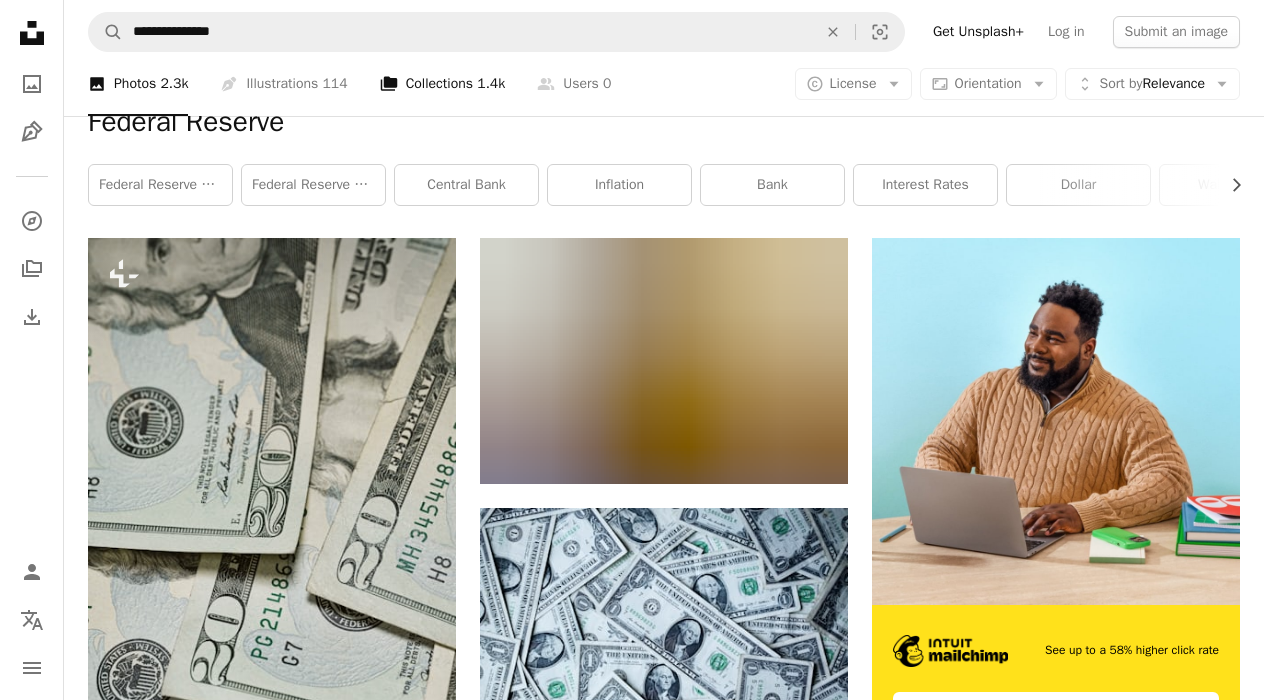 scroll, scrollTop: 0, scrollLeft: 0, axis: both 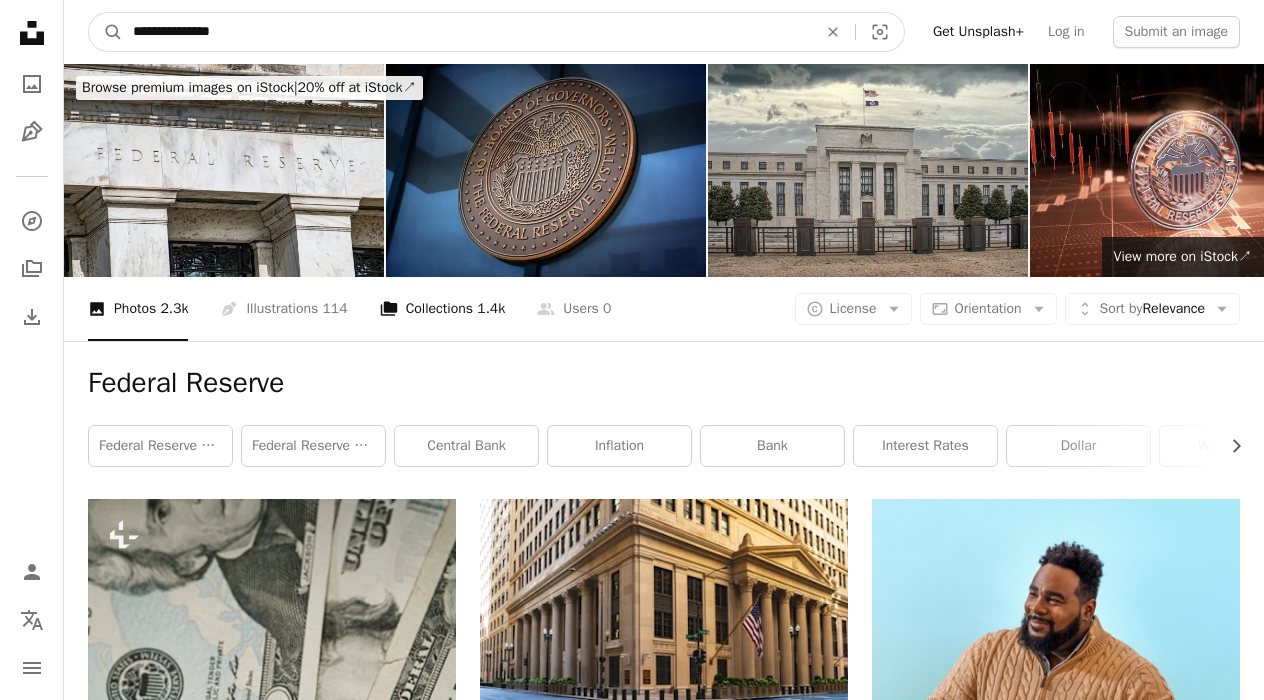 click on "**********" at bounding box center (467, 32) 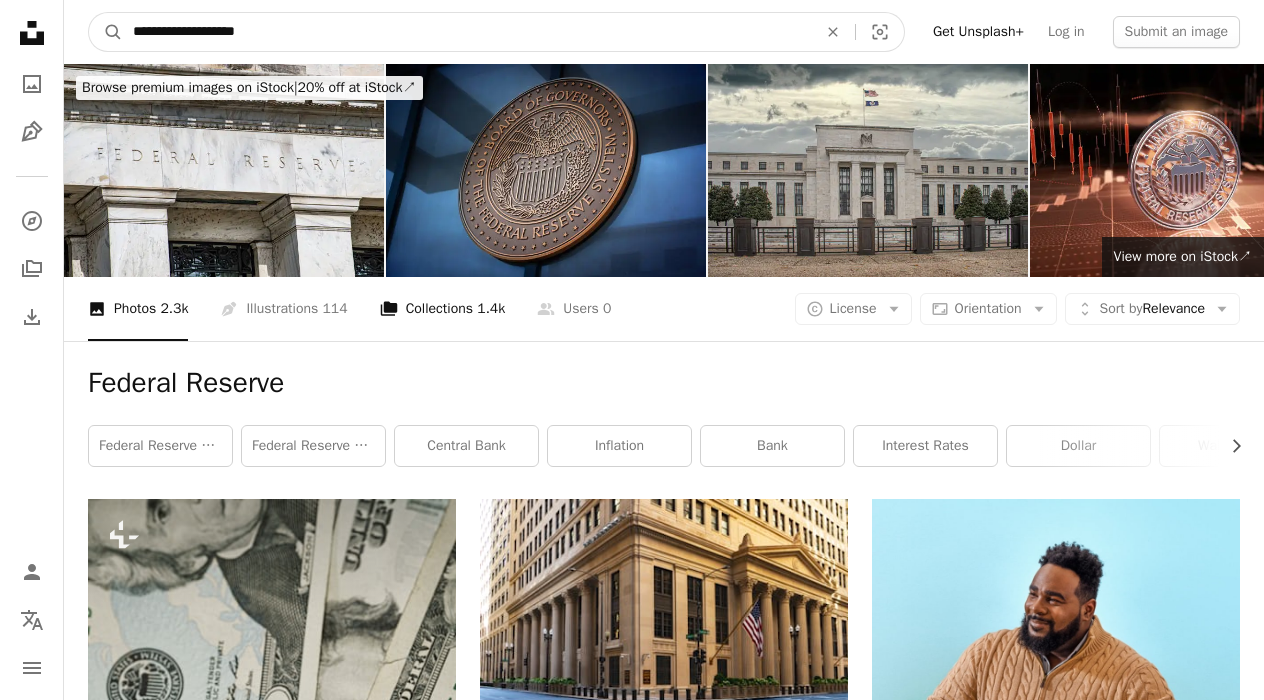 type on "**********" 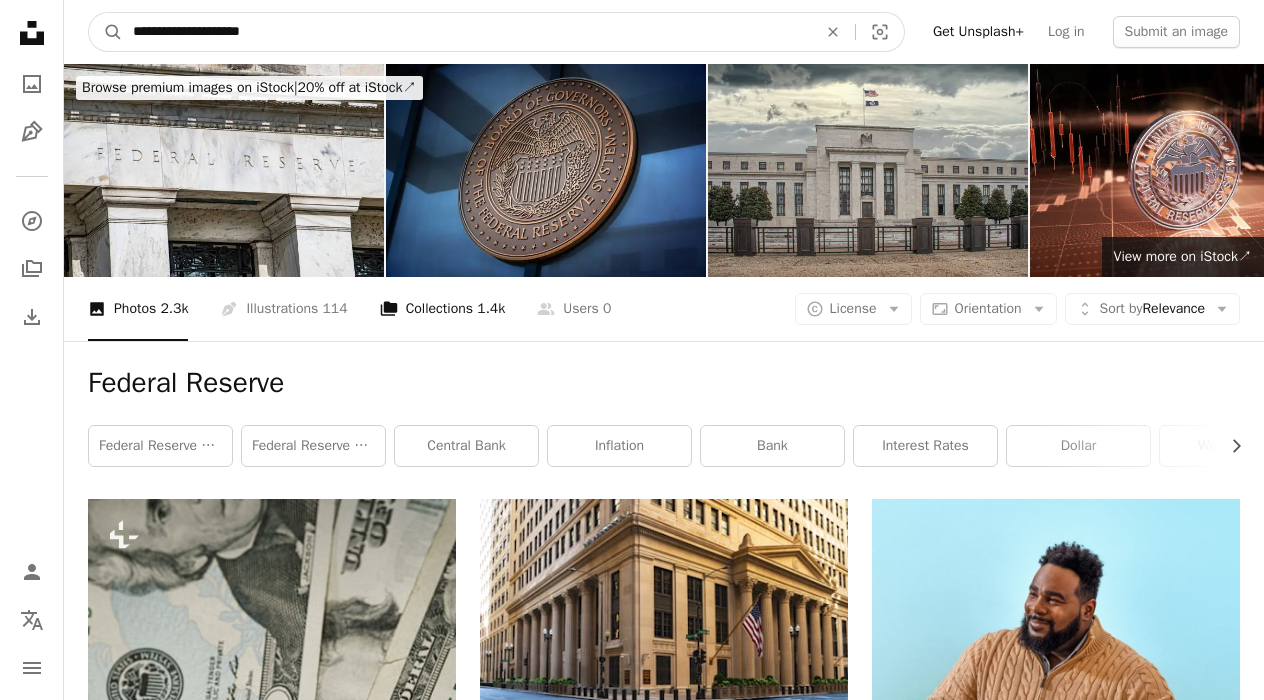 click on "A magnifying glass" at bounding box center (106, 32) 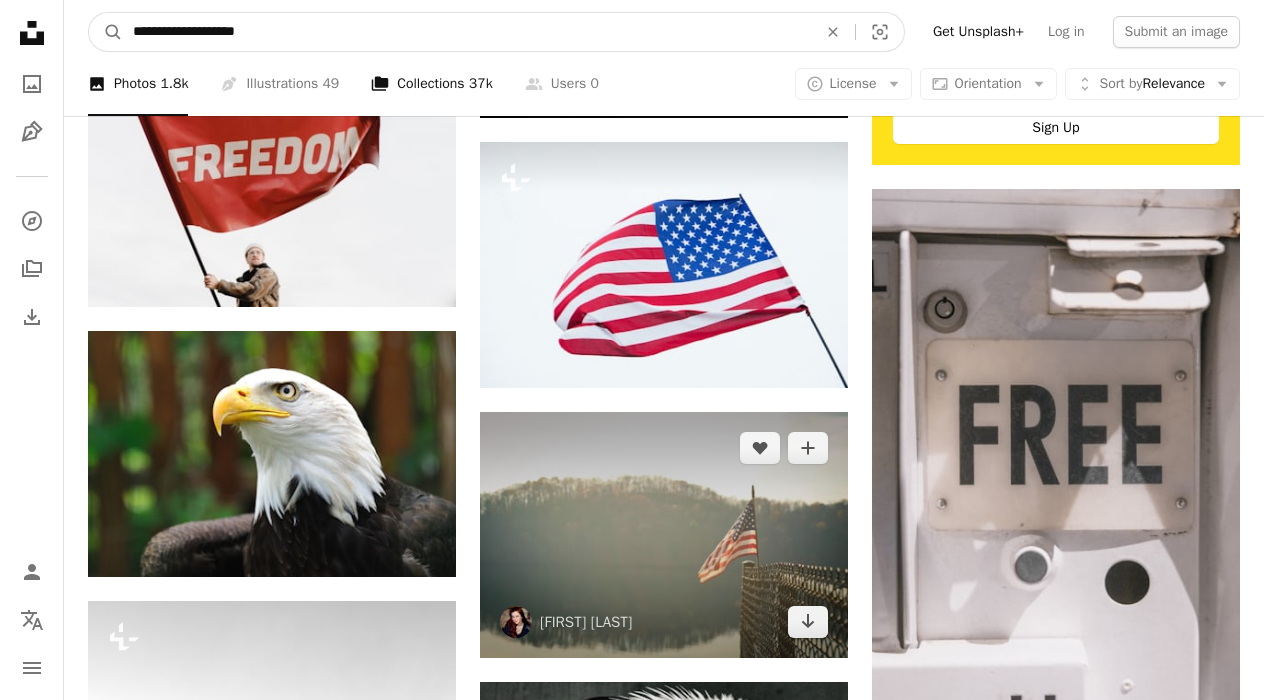 scroll, scrollTop: 471, scrollLeft: 0, axis: vertical 